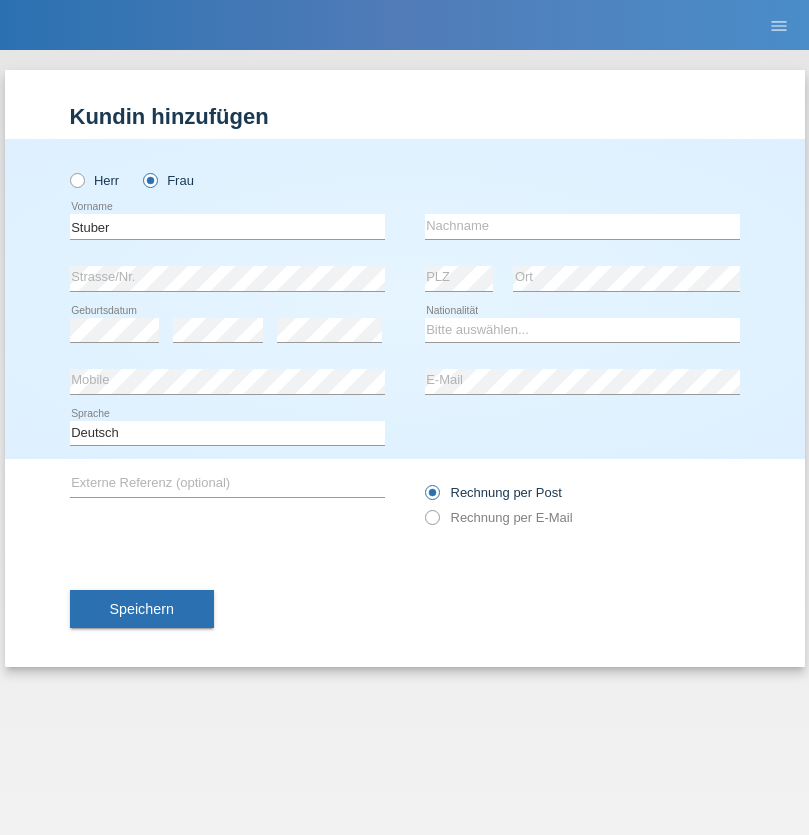 scroll, scrollTop: 0, scrollLeft: 0, axis: both 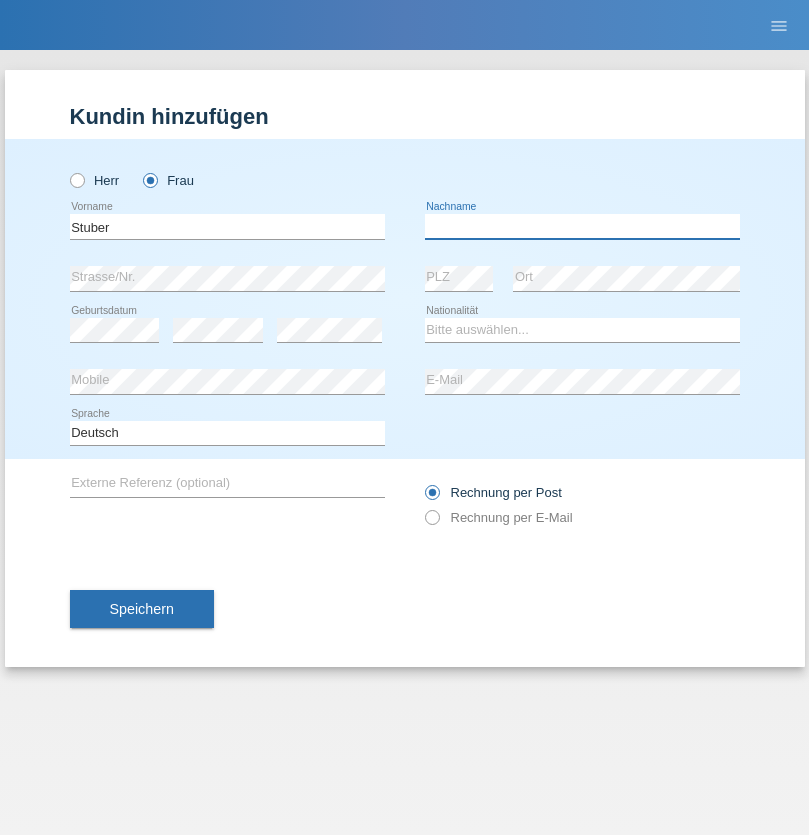 click at bounding box center [582, 226] 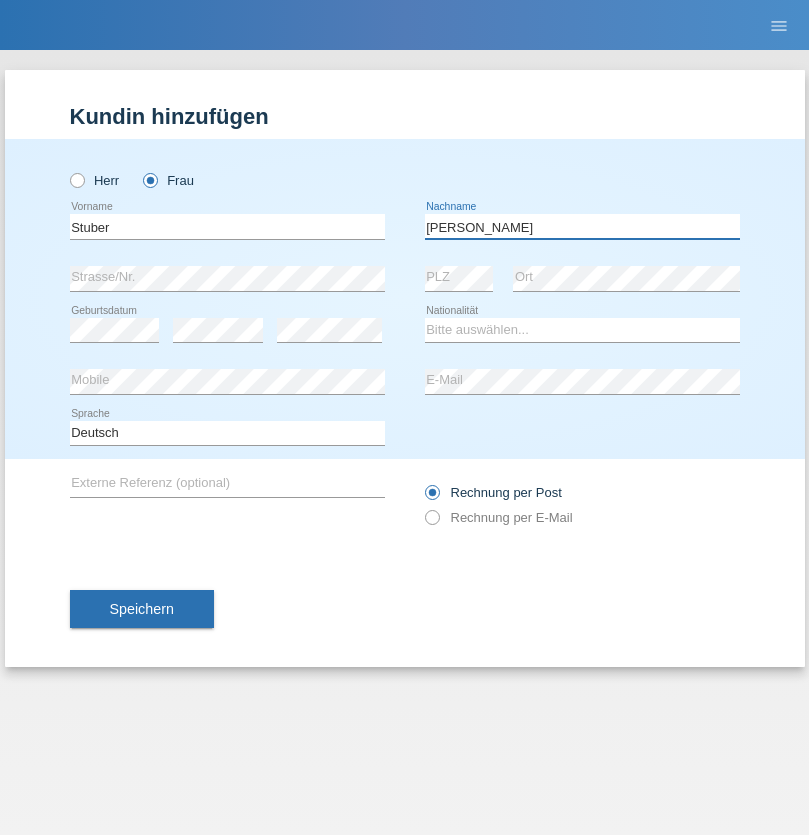 type on "[PERSON_NAME]" 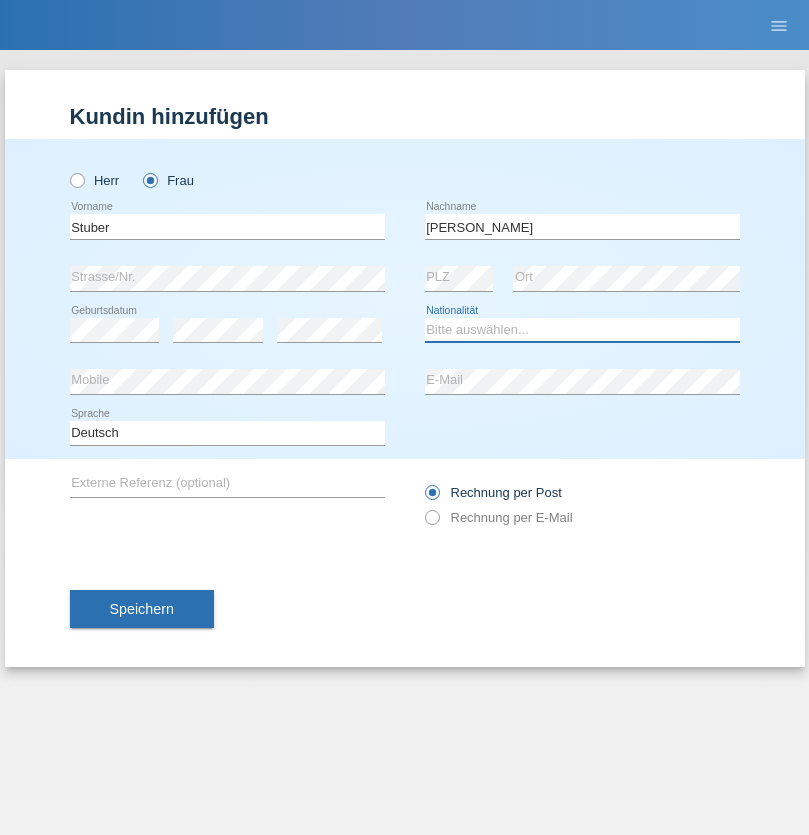 select on "CH" 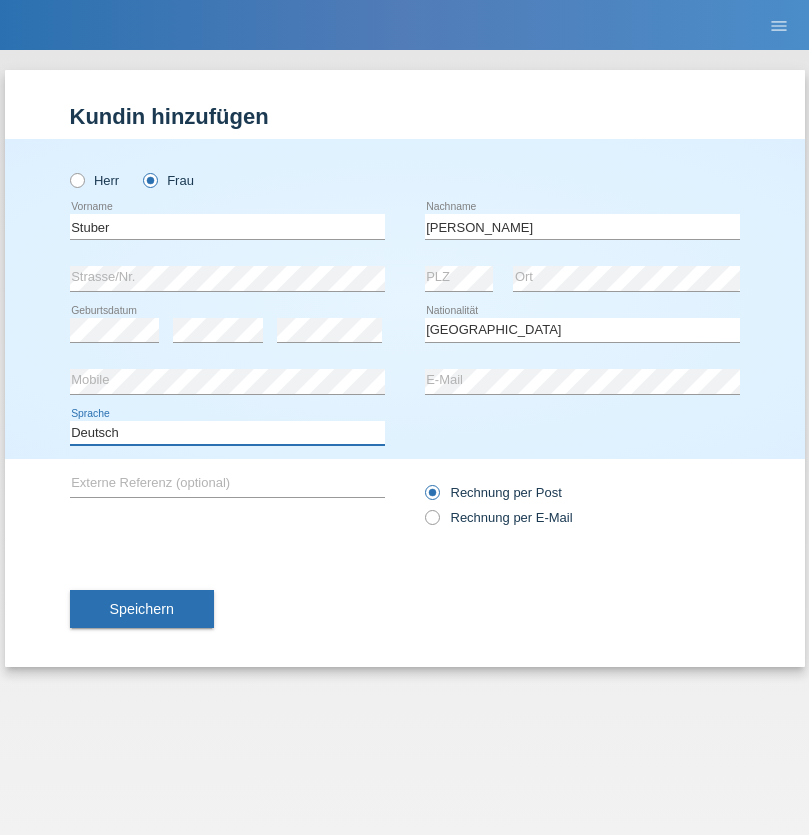 select on "en" 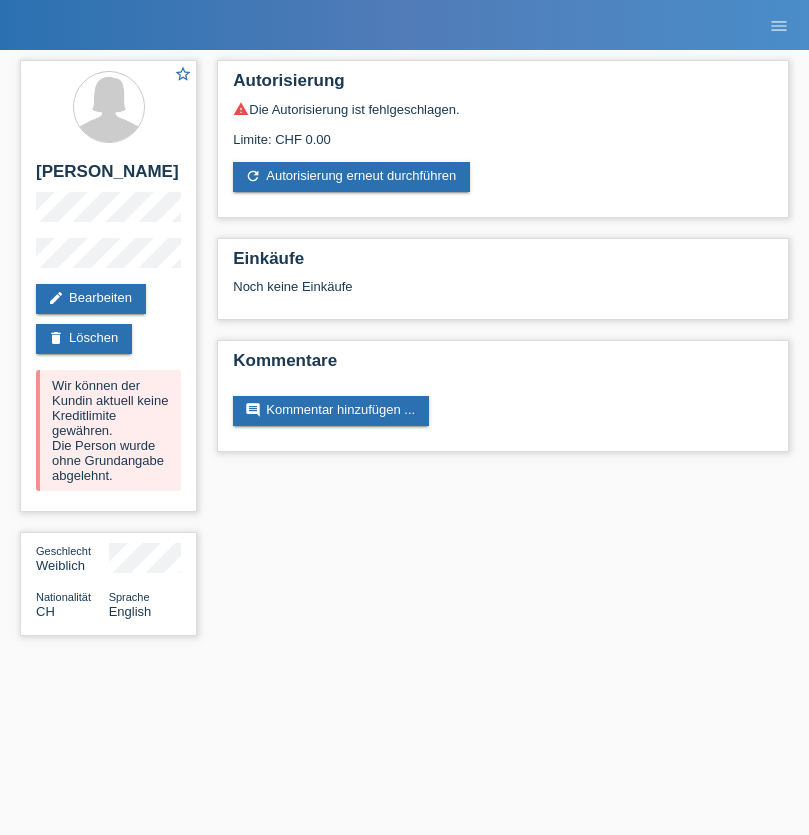 scroll, scrollTop: 0, scrollLeft: 0, axis: both 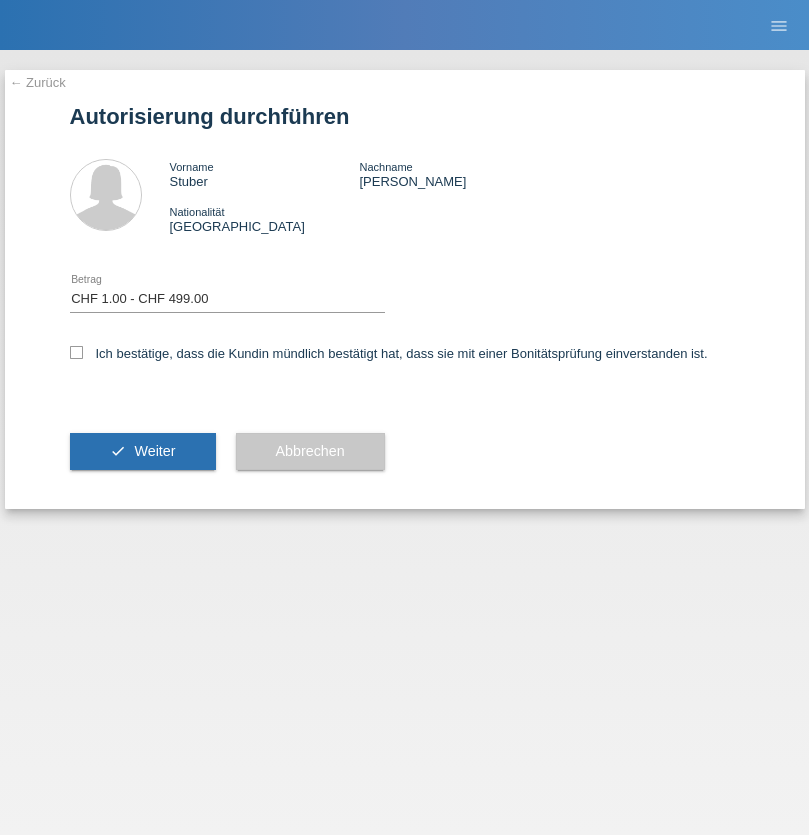 select on "1" 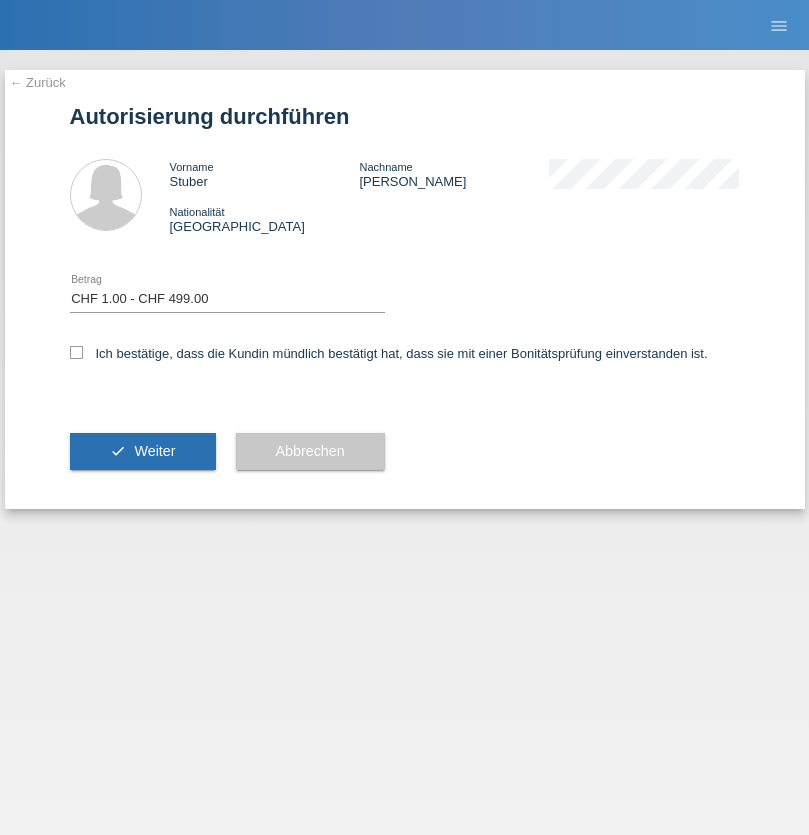 scroll, scrollTop: 0, scrollLeft: 0, axis: both 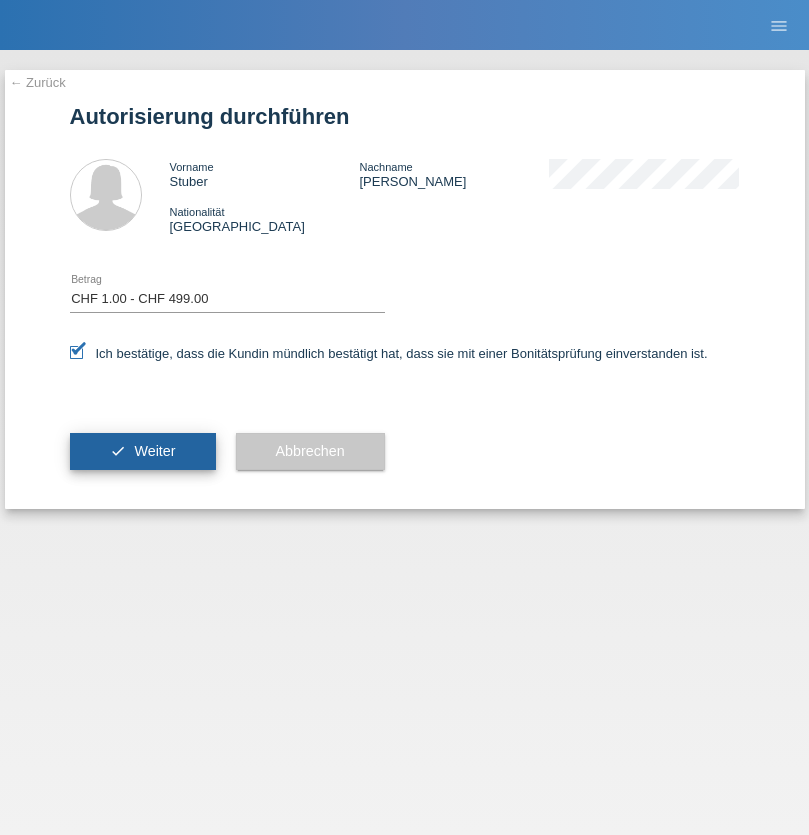 click on "Weiter" at bounding box center (154, 451) 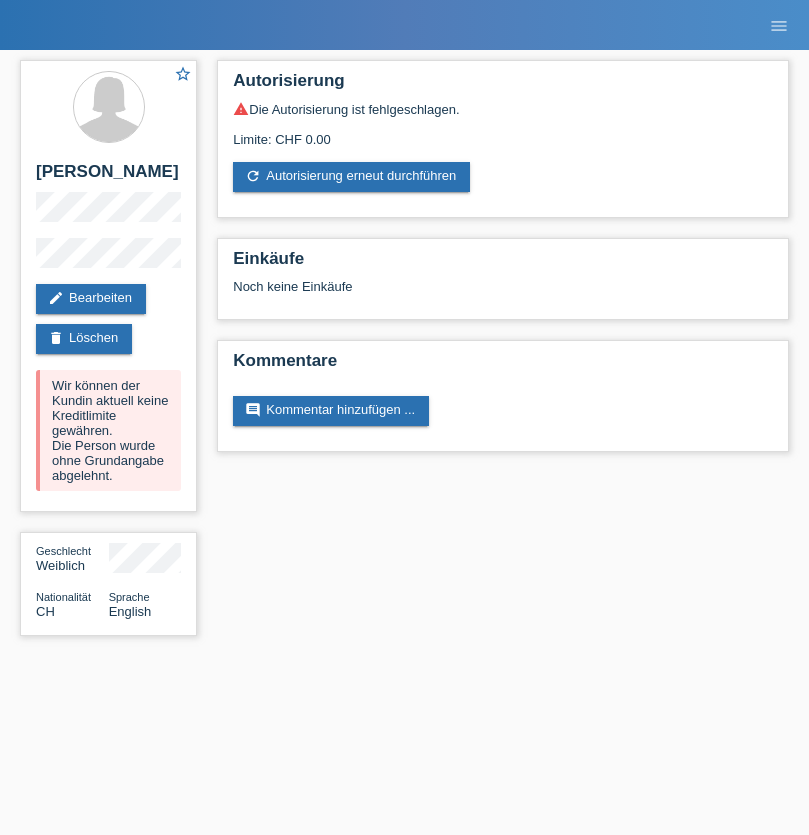 scroll, scrollTop: 0, scrollLeft: 0, axis: both 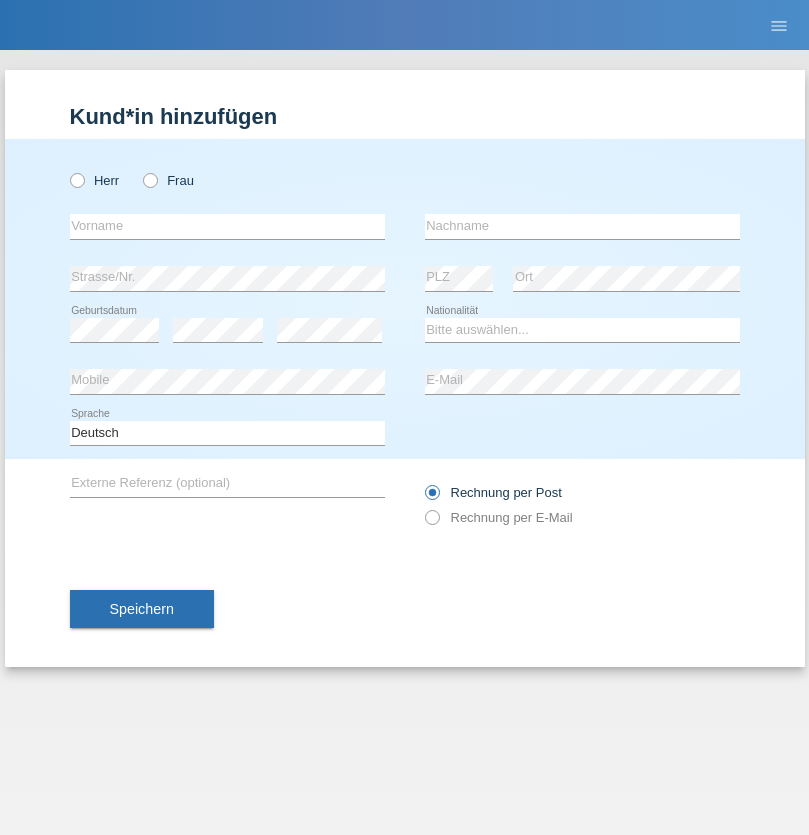 radio on "true" 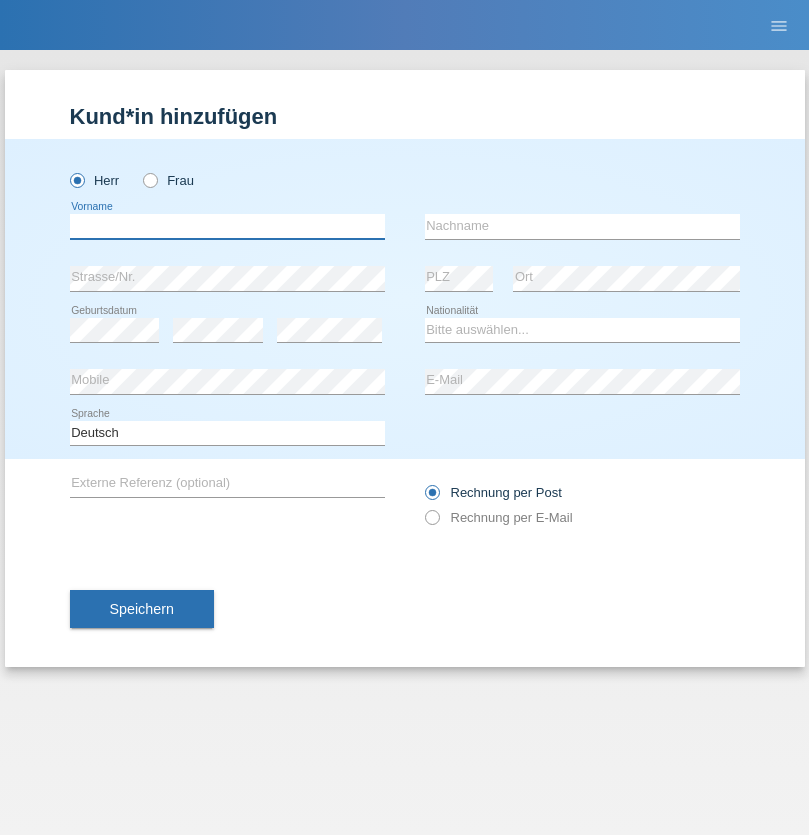 click at bounding box center (227, 226) 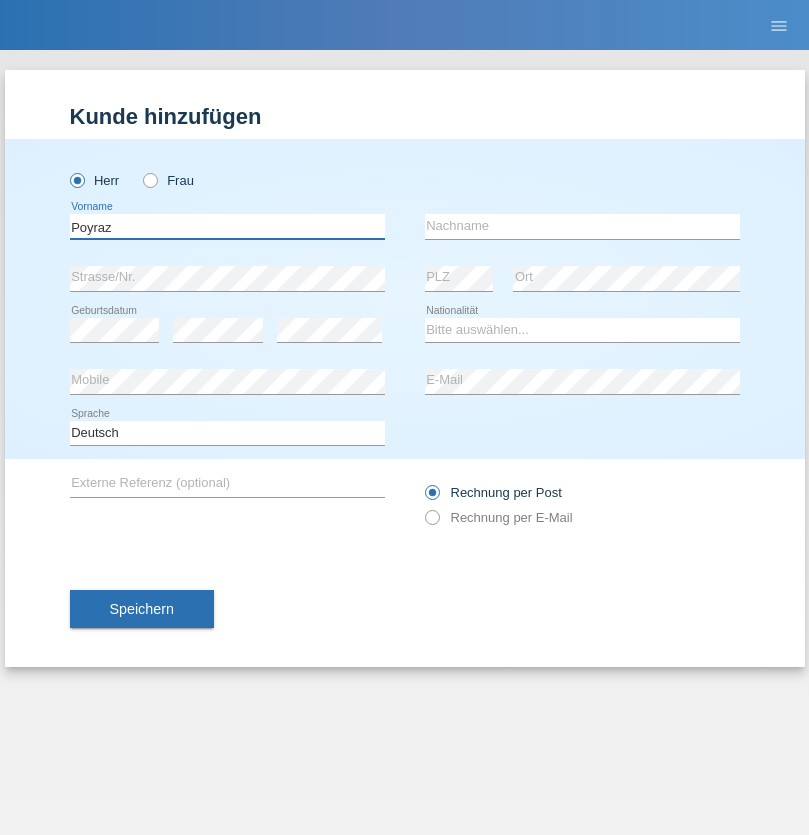 type on "Poyraz" 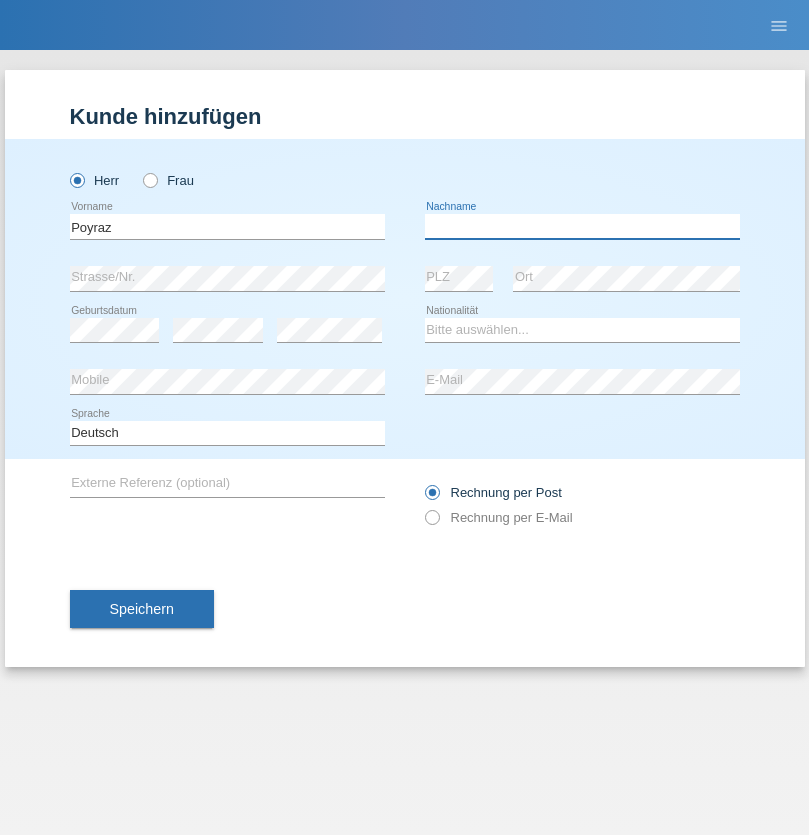 click at bounding box center [582, 226] 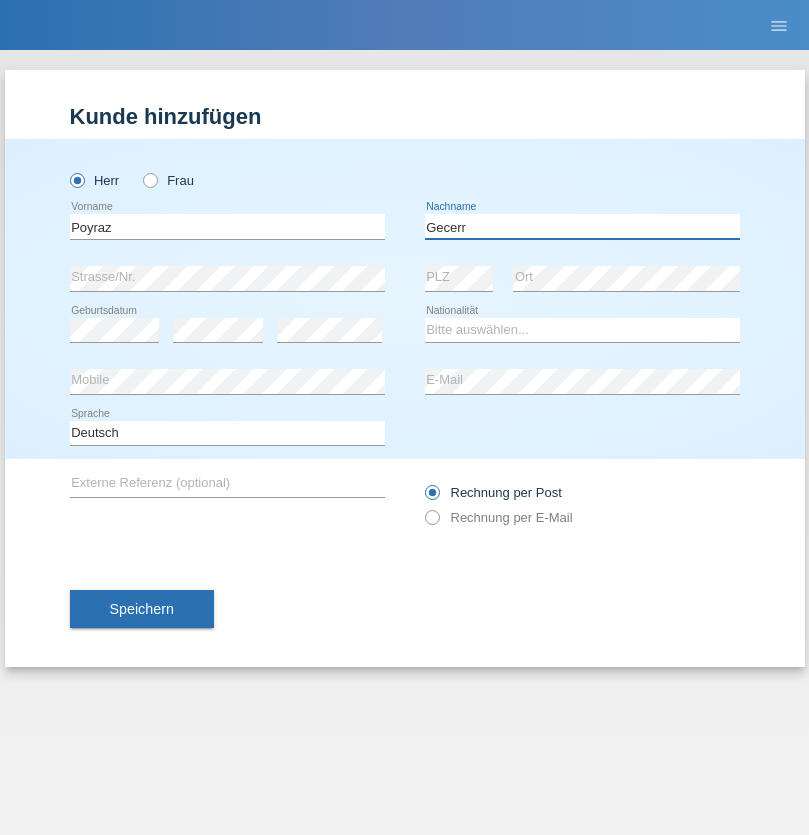 type on "Gecerr" 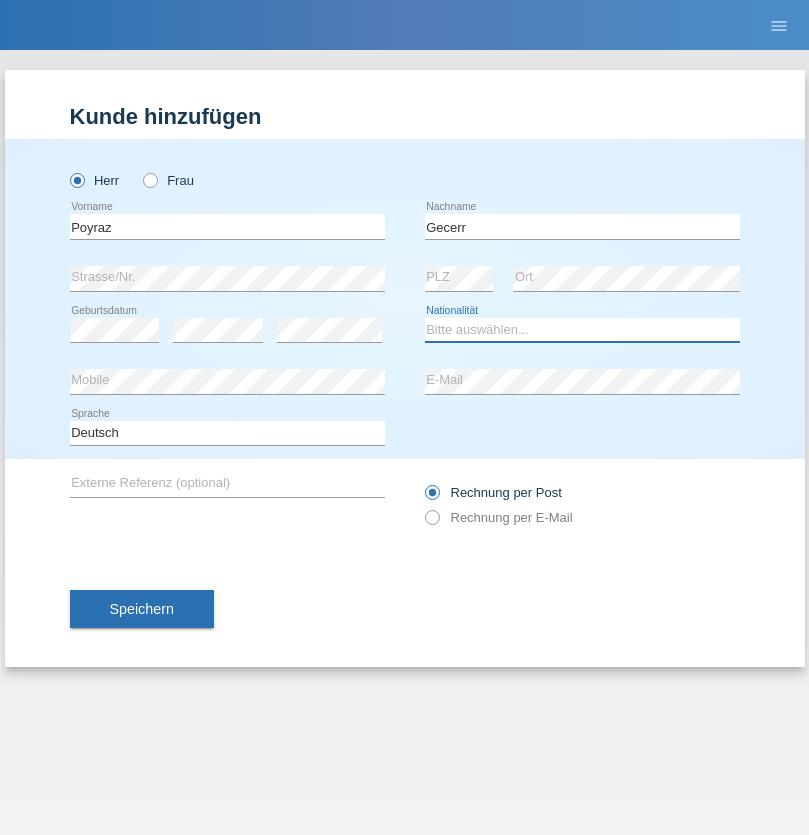select on "AT" 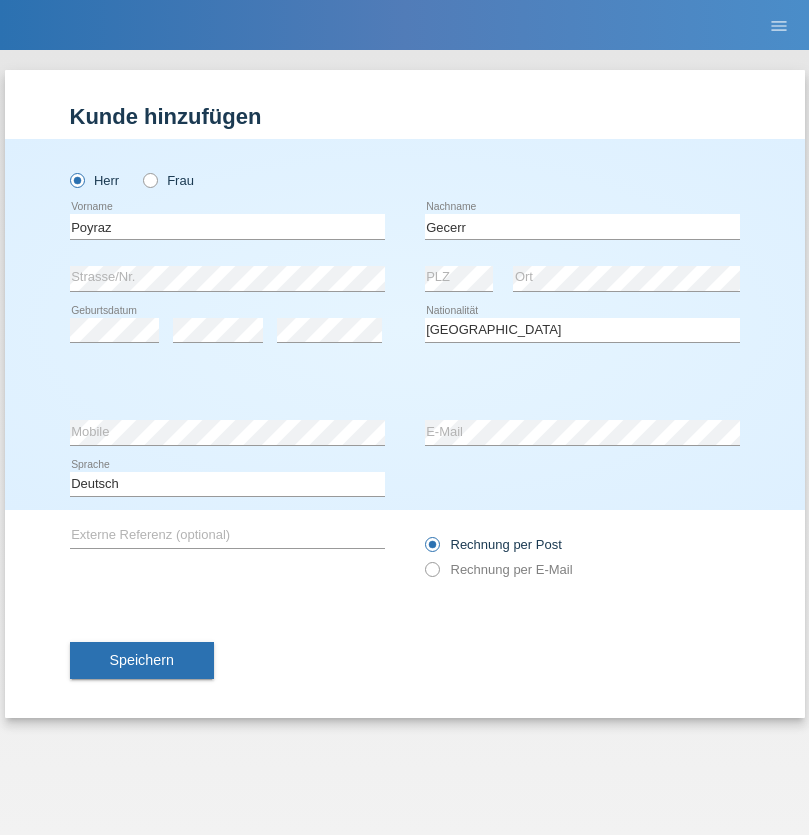 select on "C" 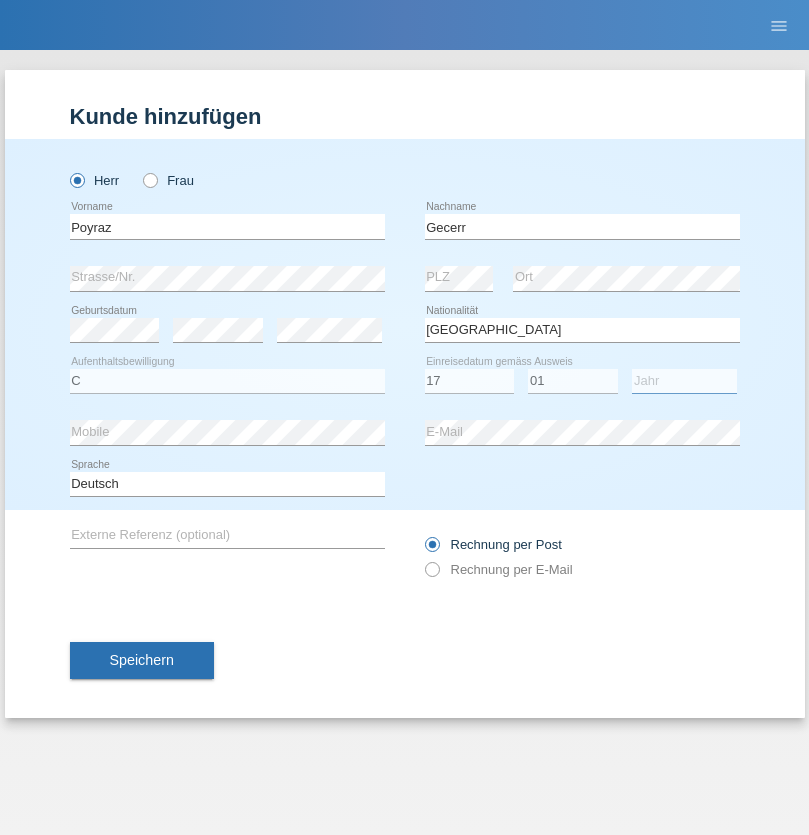 select on "2017" 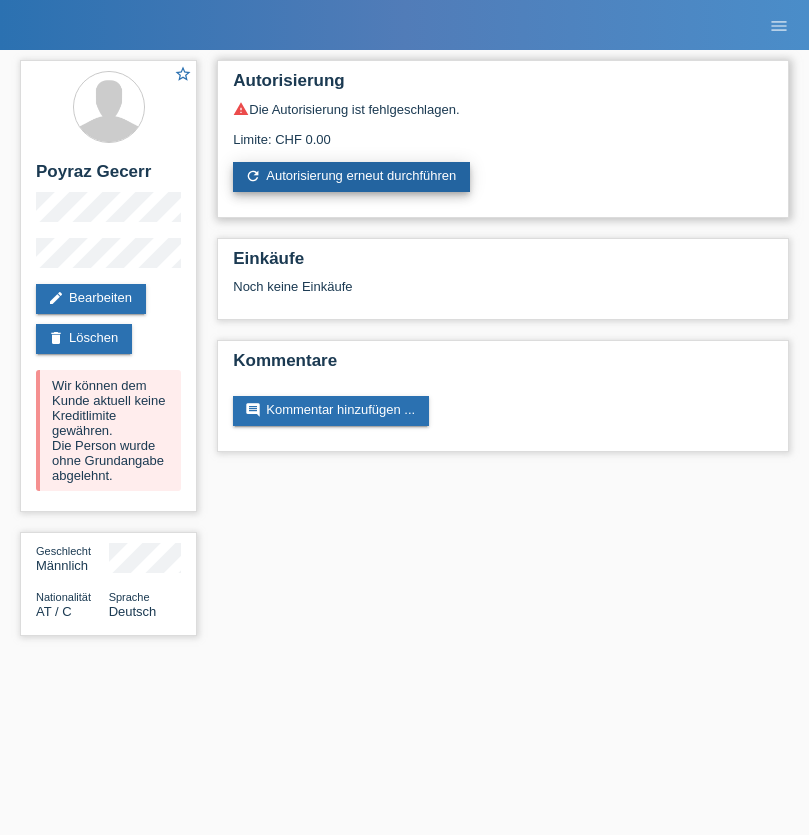 click on "refresh  Autorisierung erneut durchführen" at bounding box center (351, 177) 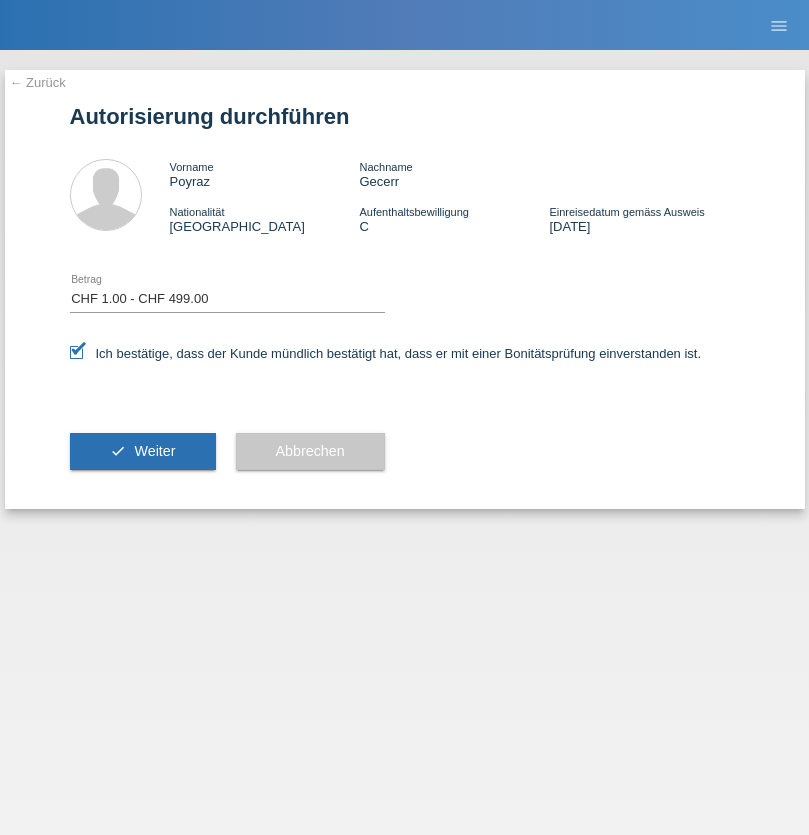 select on "1" 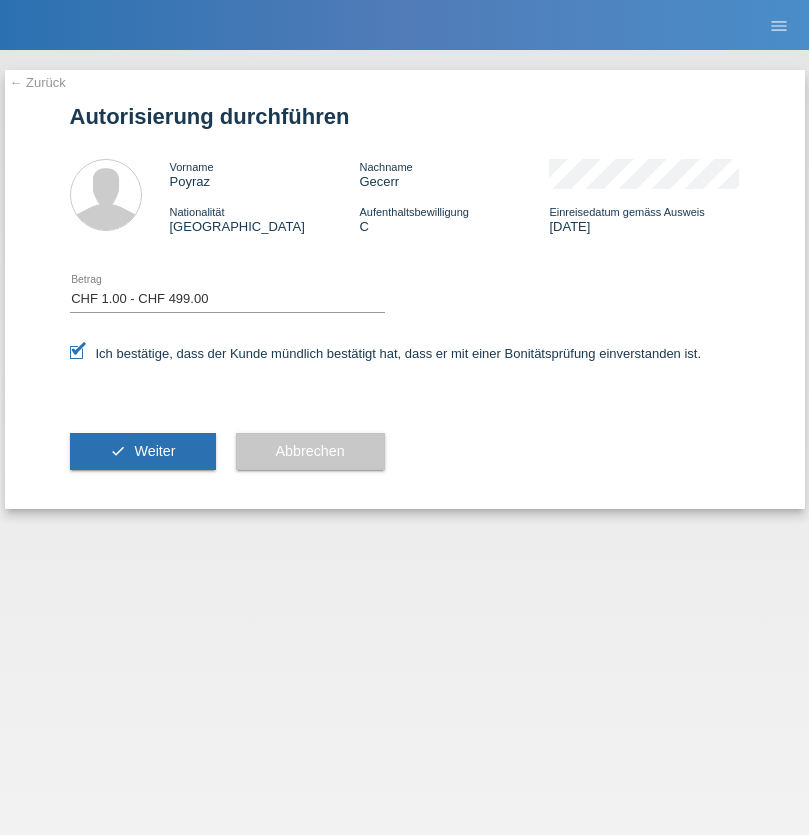 scroll, scrollTop: 0, scrollLeft: 0, axis: both 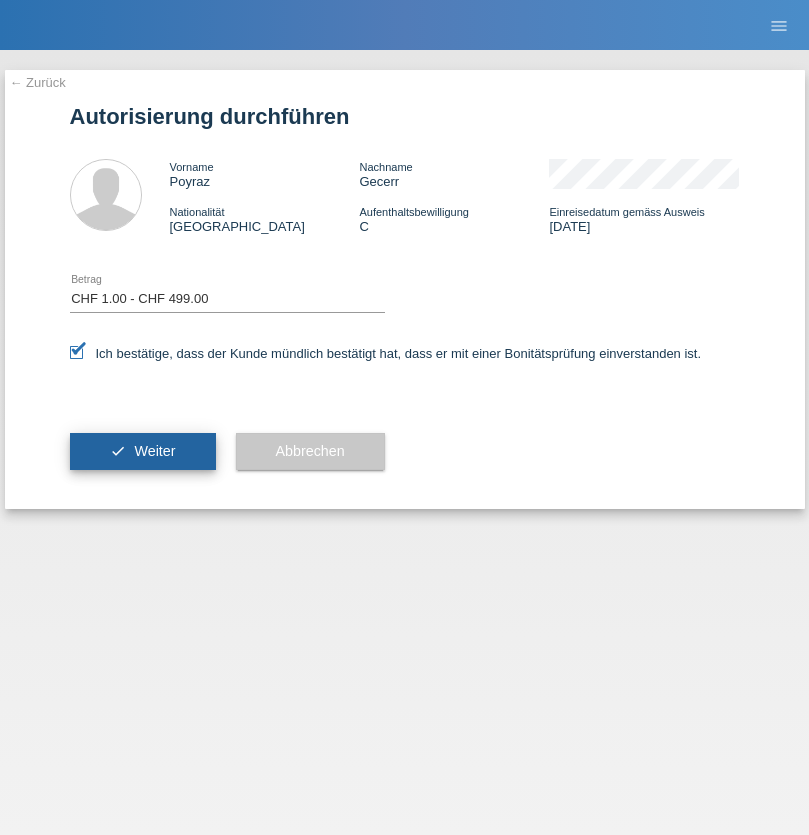 click on "Weiter" at bounding box center (154, 451) 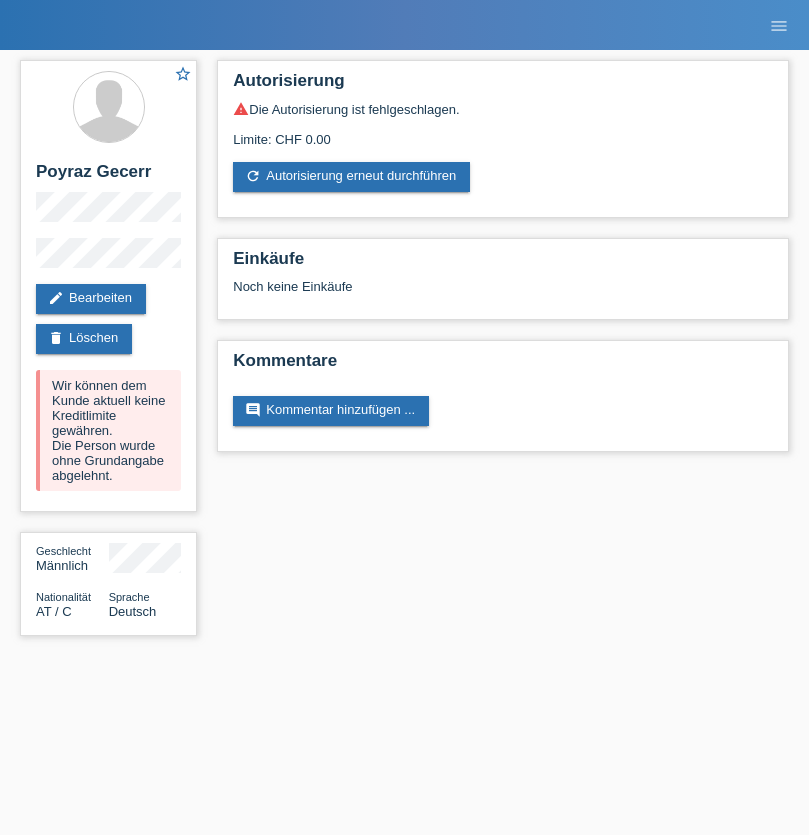 scroll, scrollTop: 0, scrollLeft: 0, axis: both 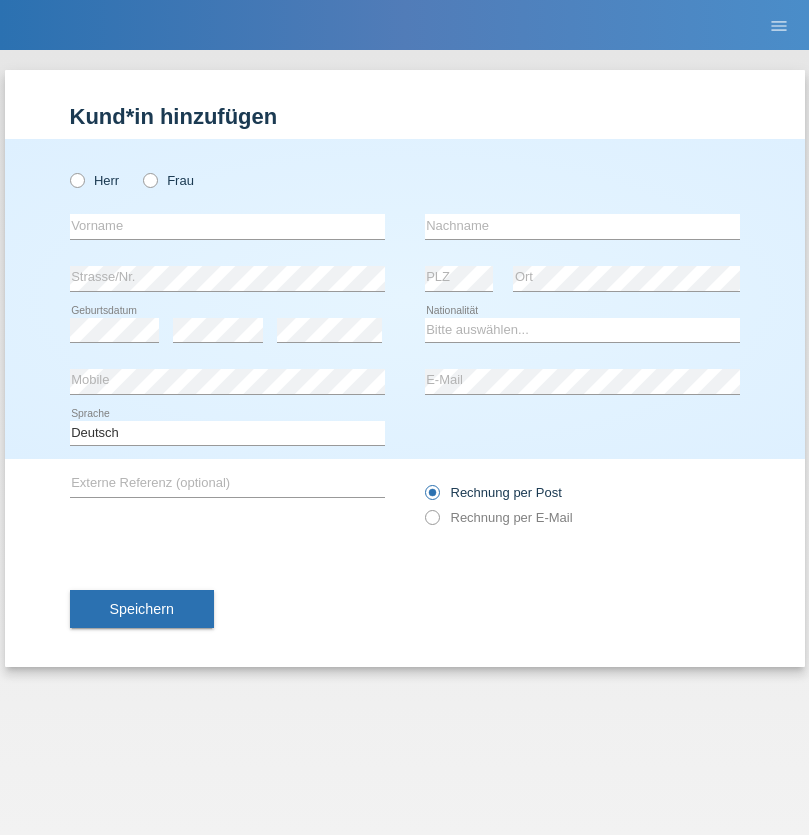 radio on "true" 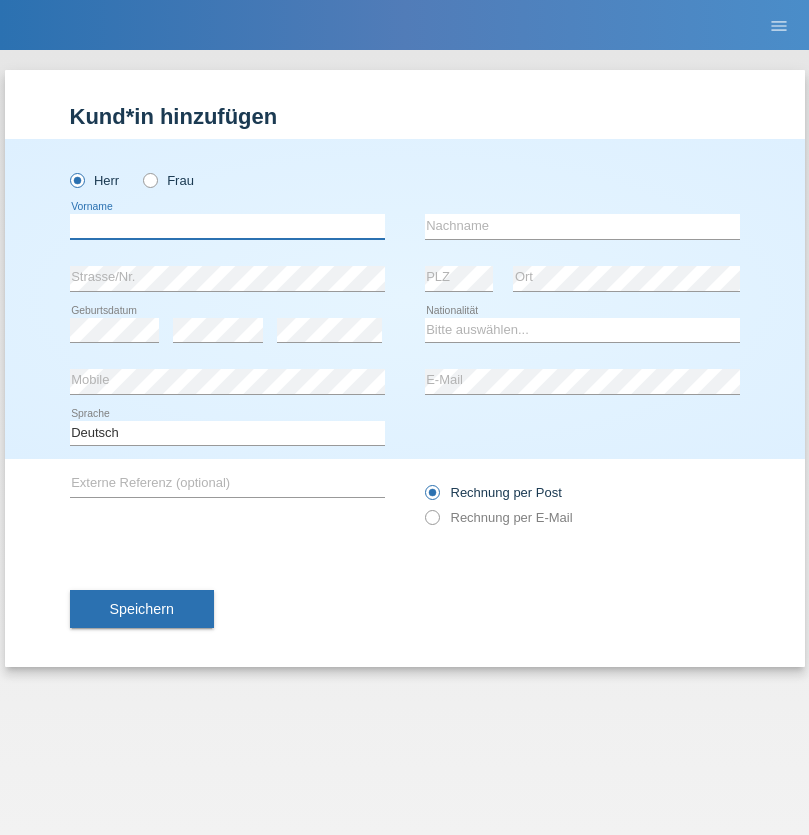 click at bounding box center [227, 226] 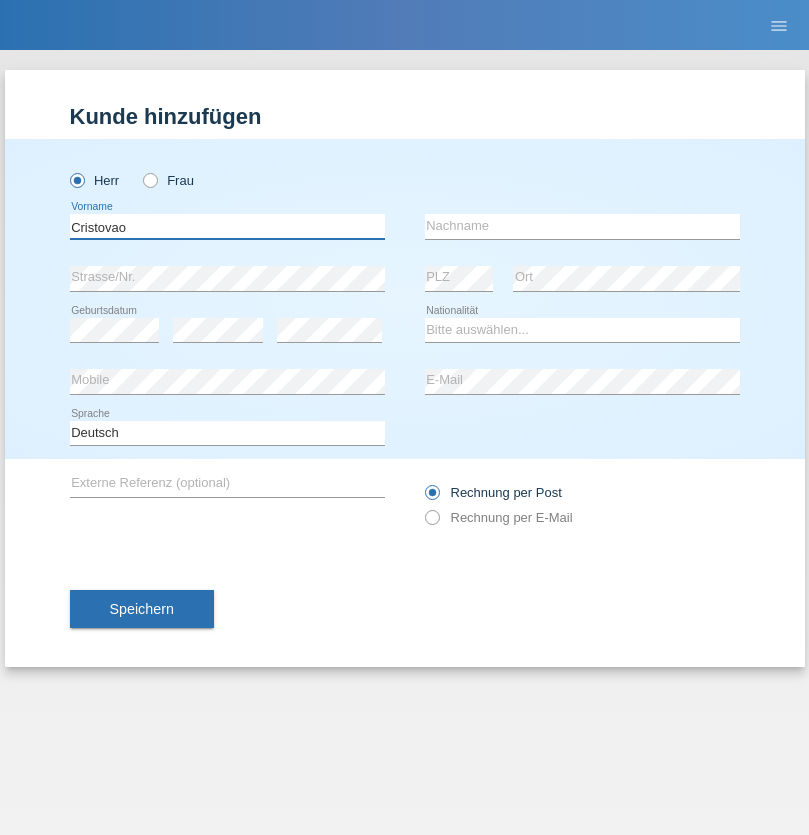 type on "Cristovao" 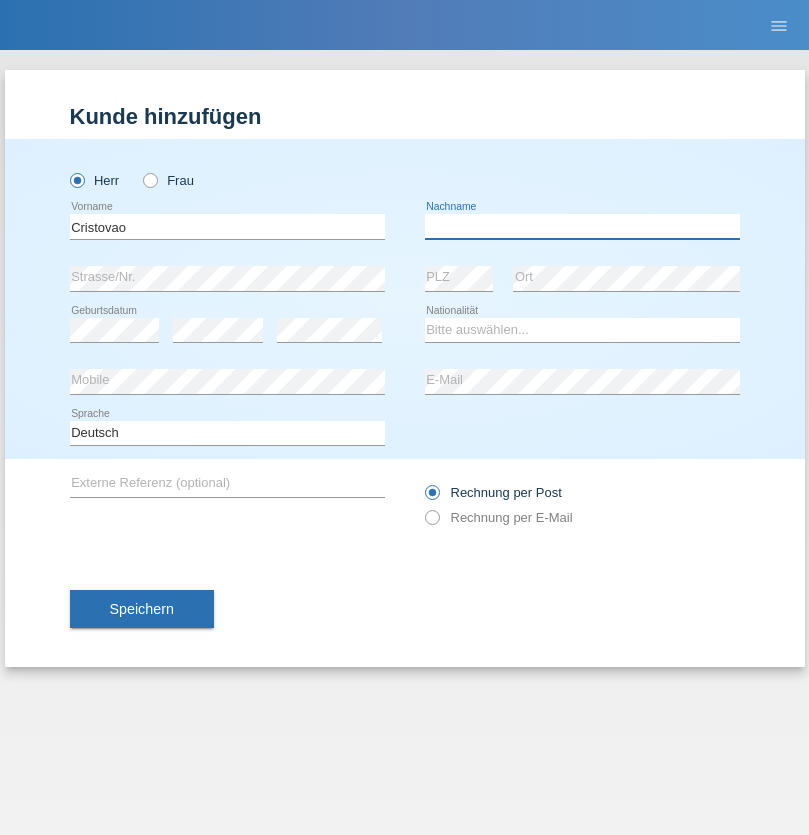 click at bounding box center (582, 226) 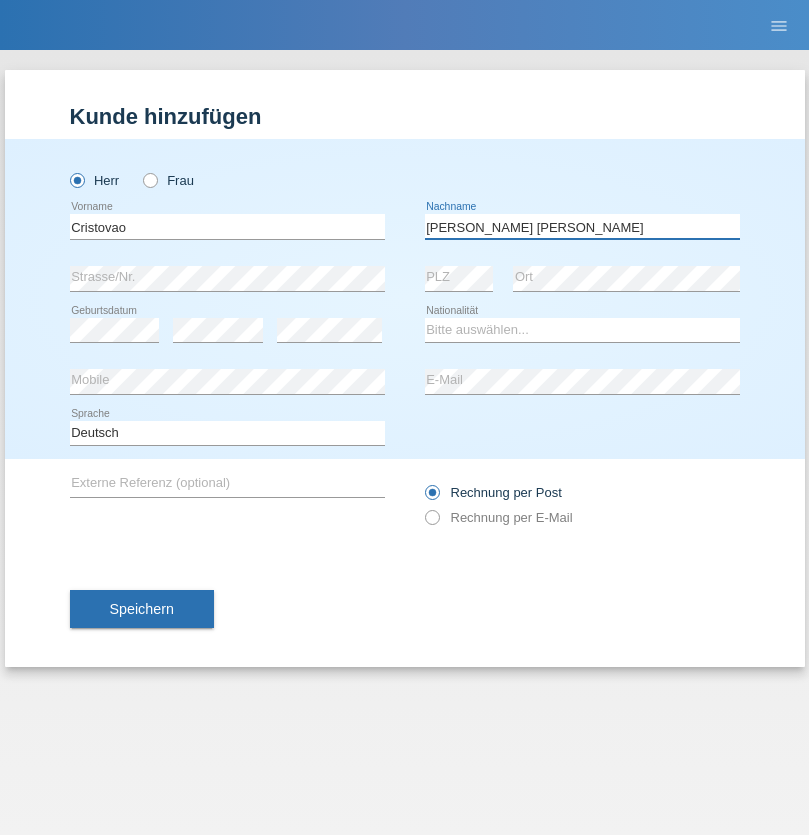 type on "[PERSON_NAME] [PERSON_NAME]" 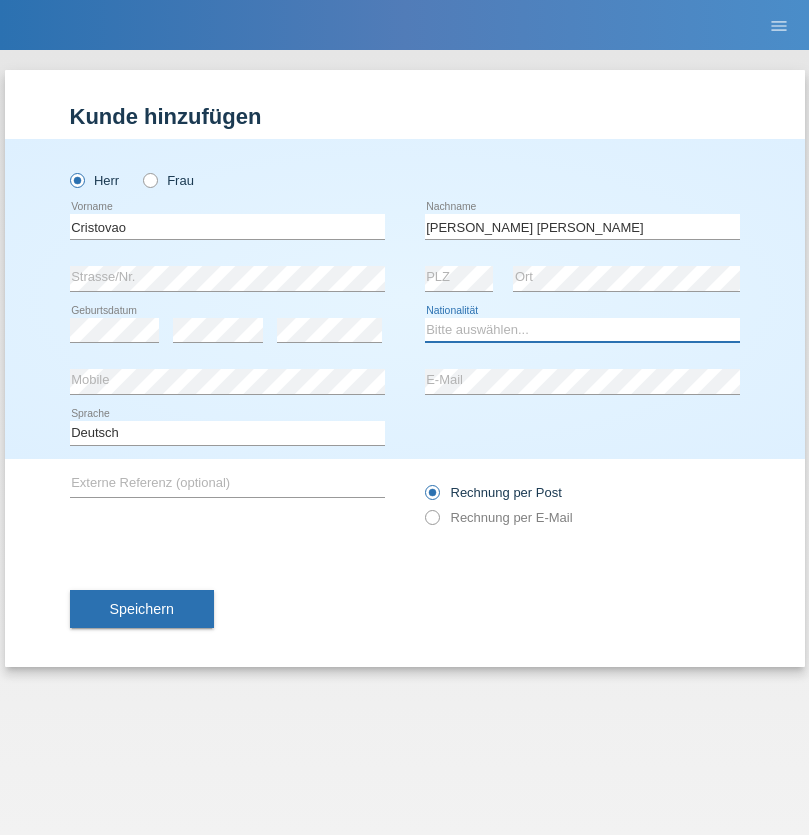select on "PT" 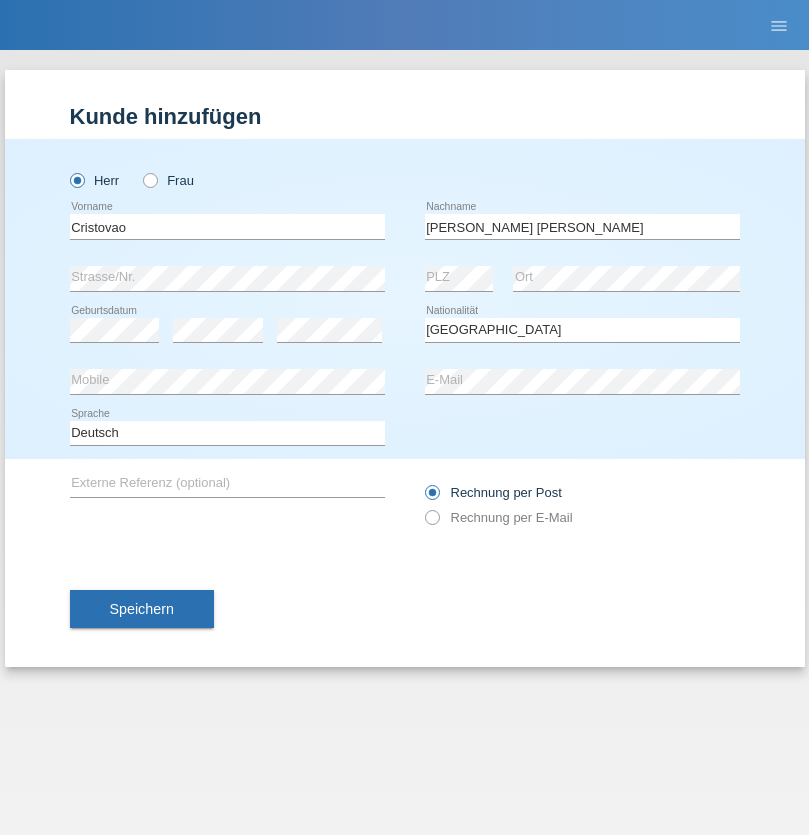 select on "C" 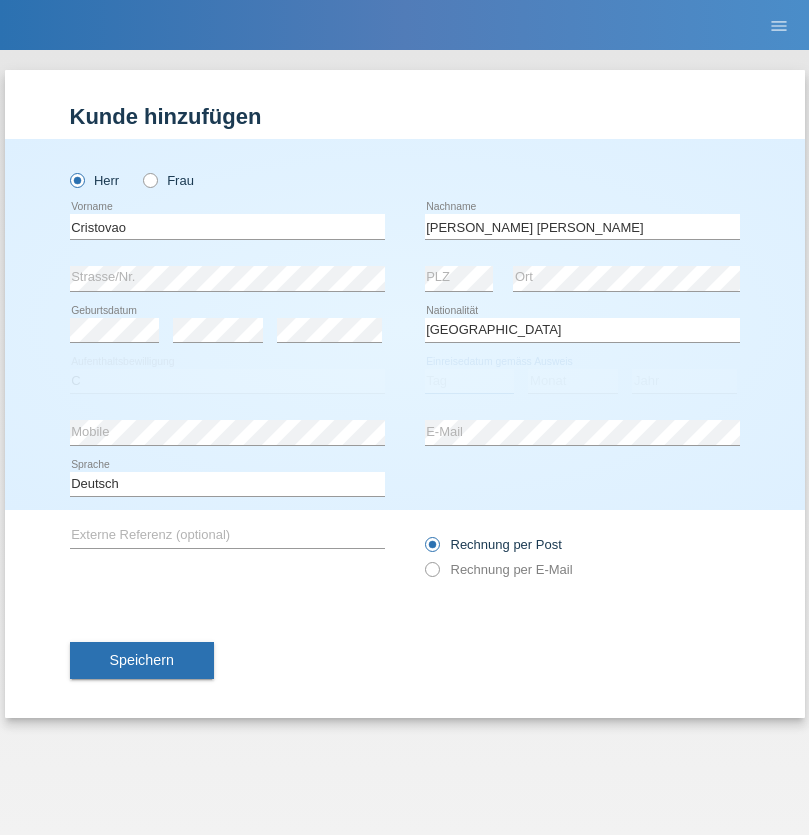 select on "01" 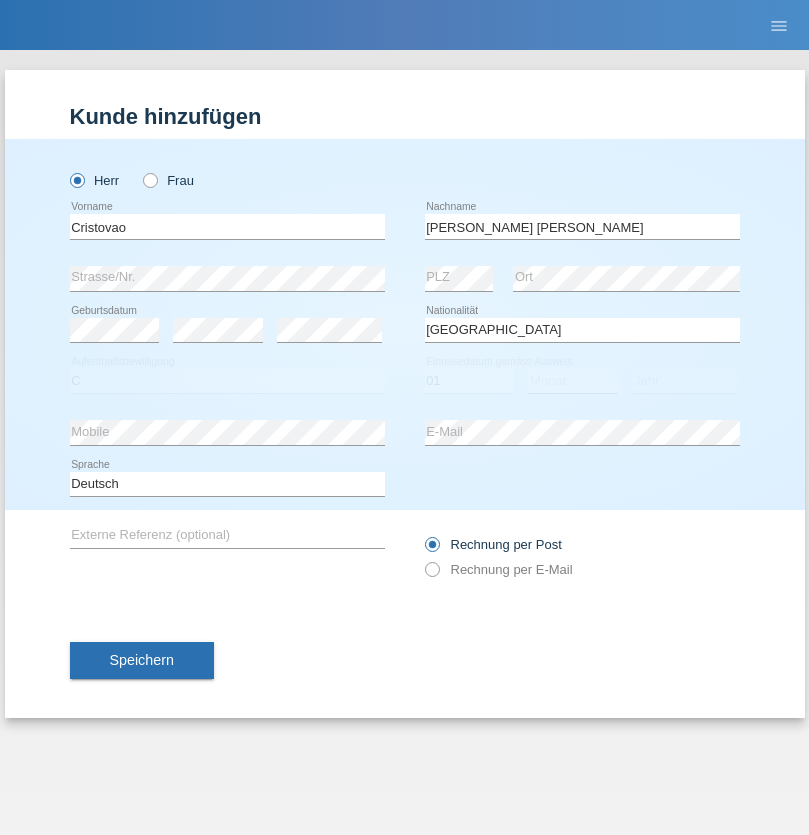 select on "11" 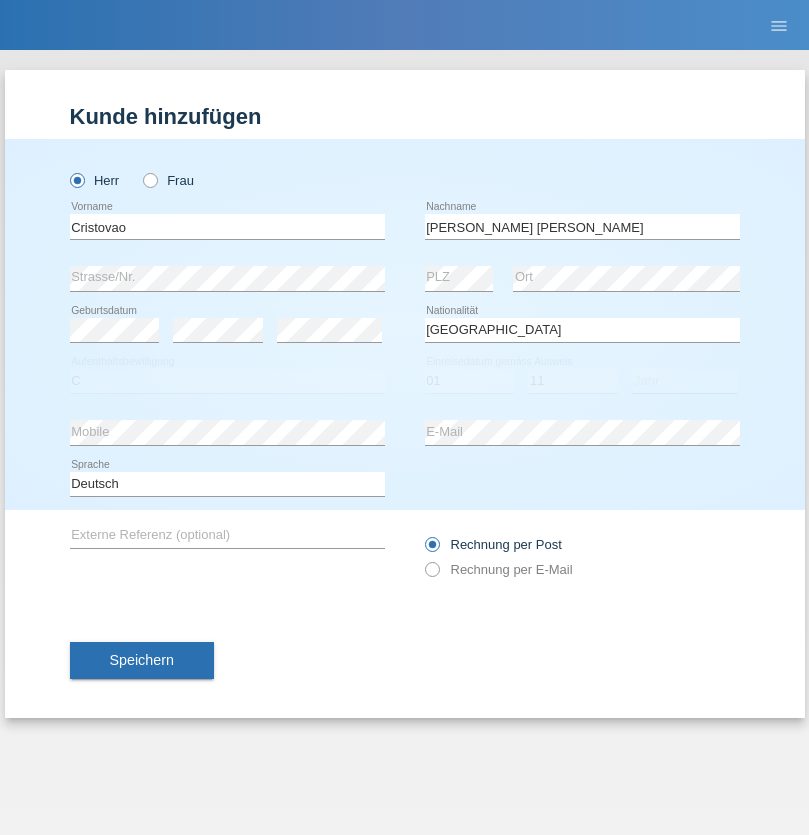 select on "1991" 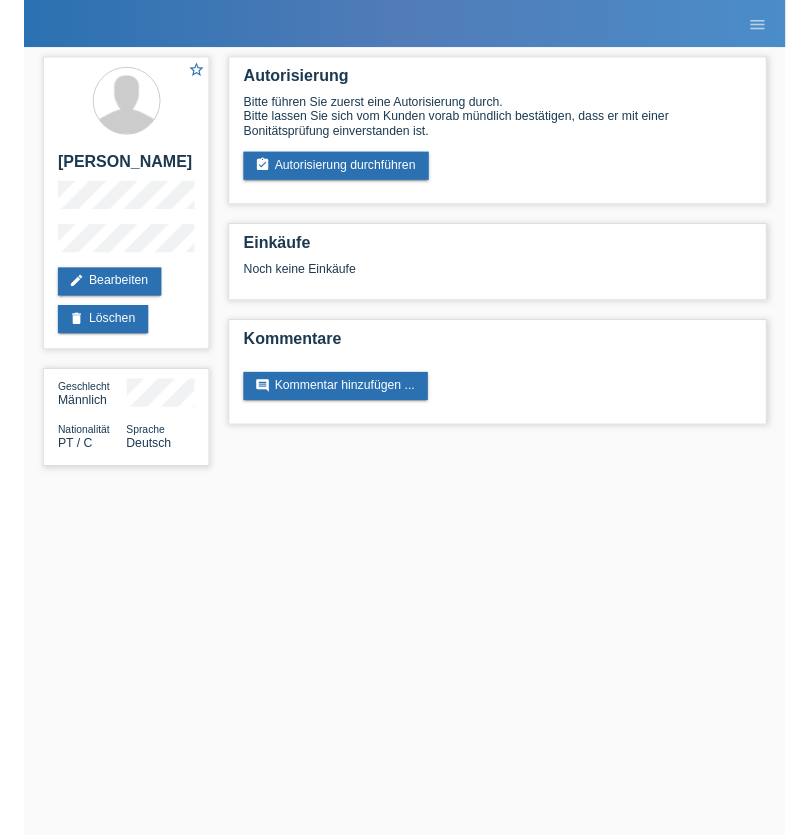 scroll, scrollTop: 0, scrollLeft: 0, axis: both 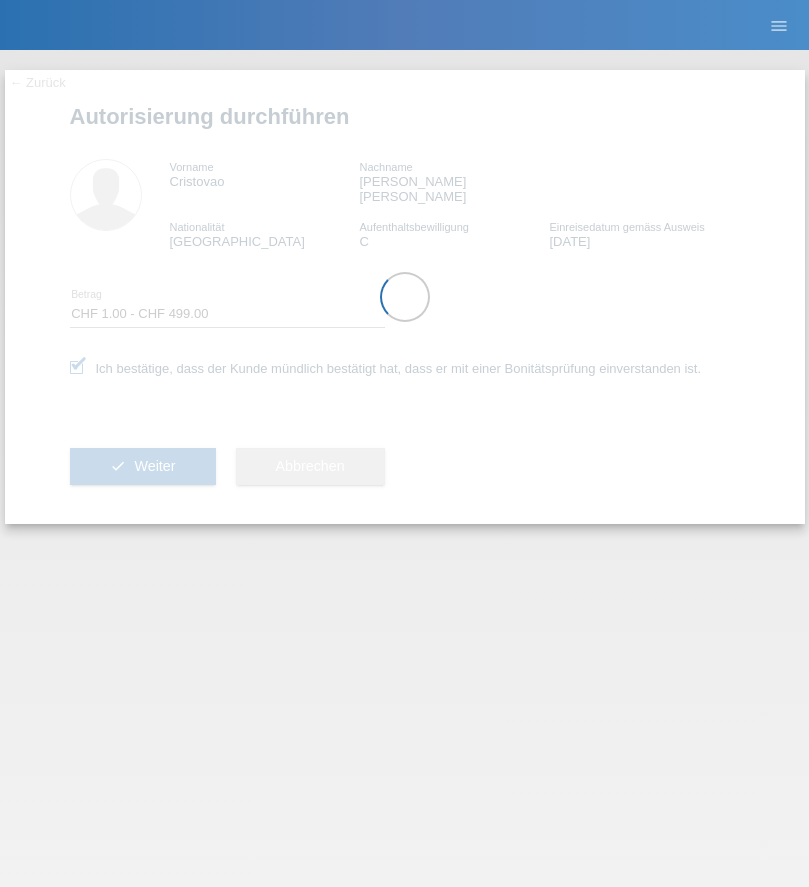 select on "1" 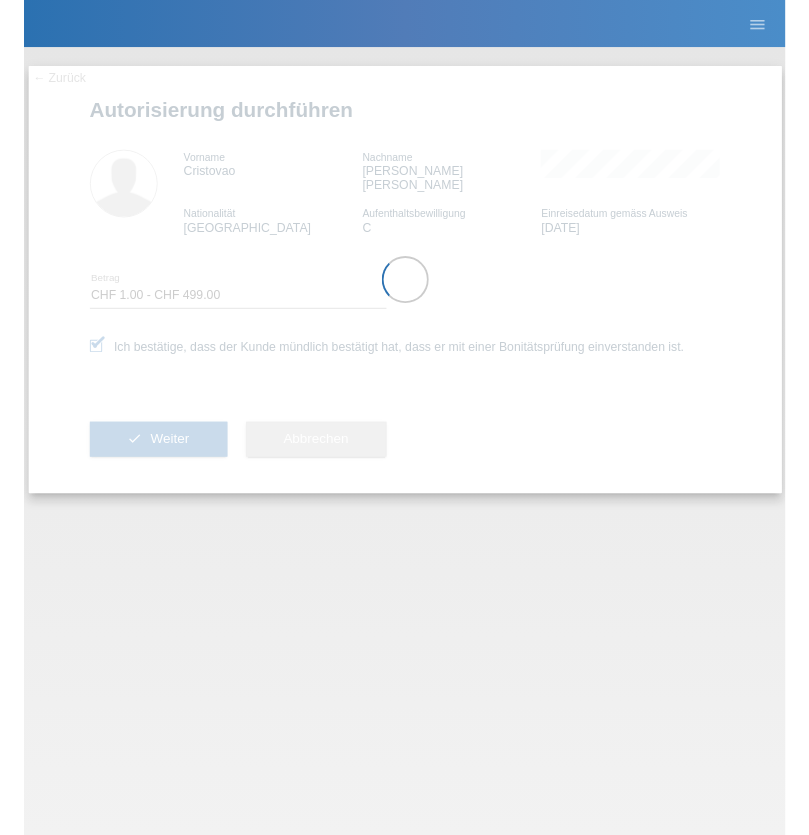 scroll, scrollTop: 0, scrollLeft: 0, axis: both 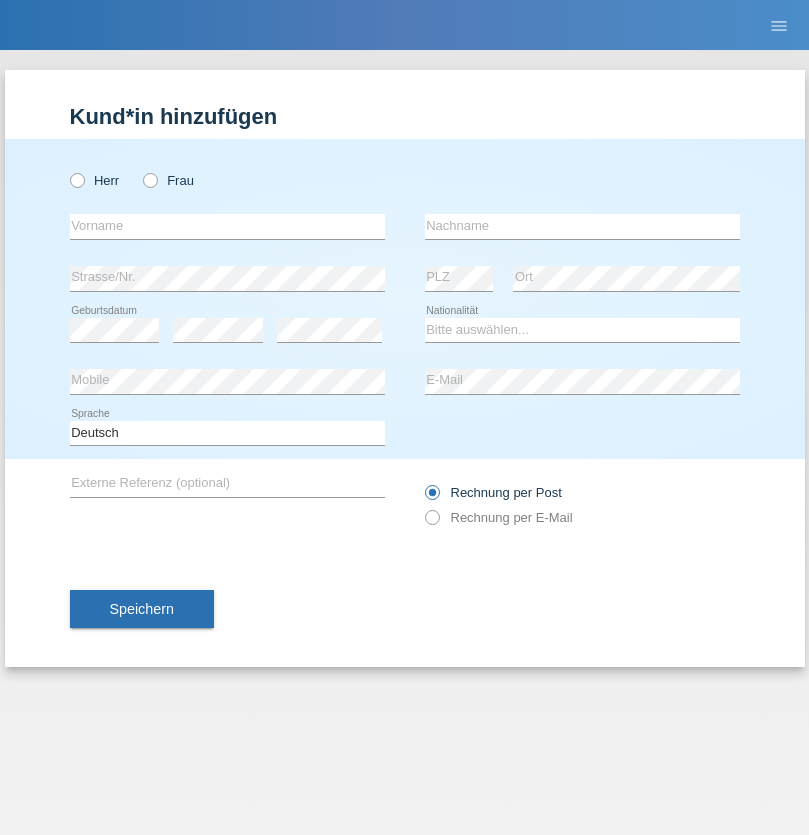 radio on "true" 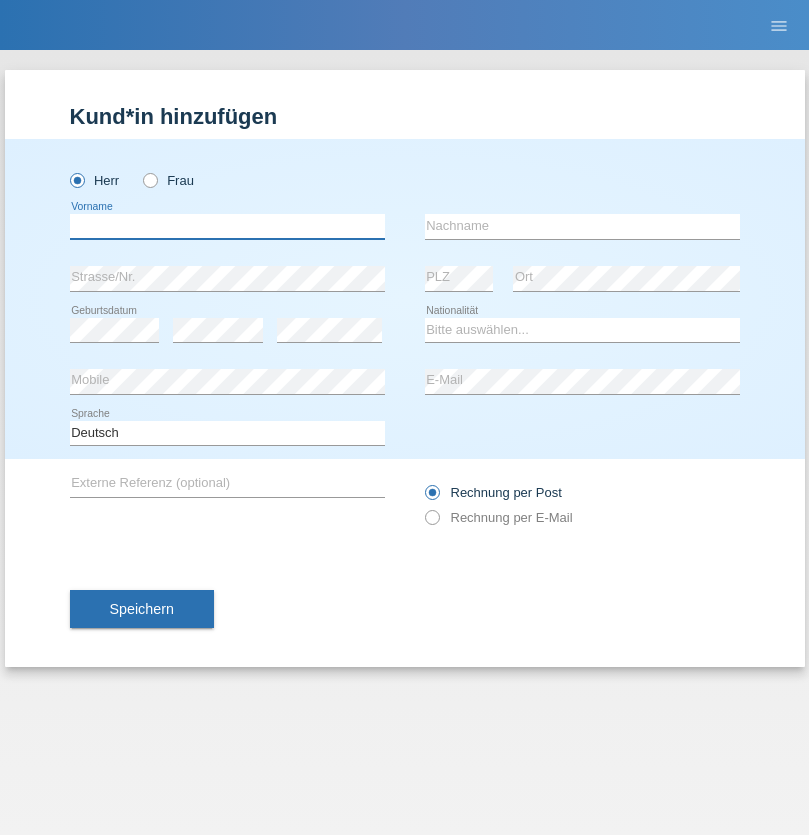 click at bounding box center [227, 226] 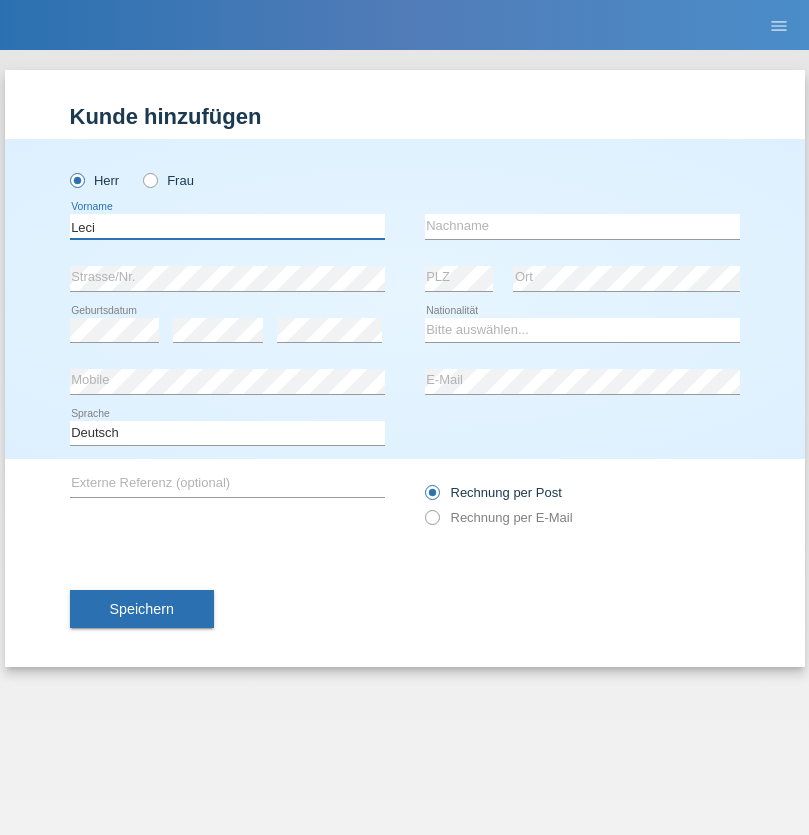 type on "Leci" 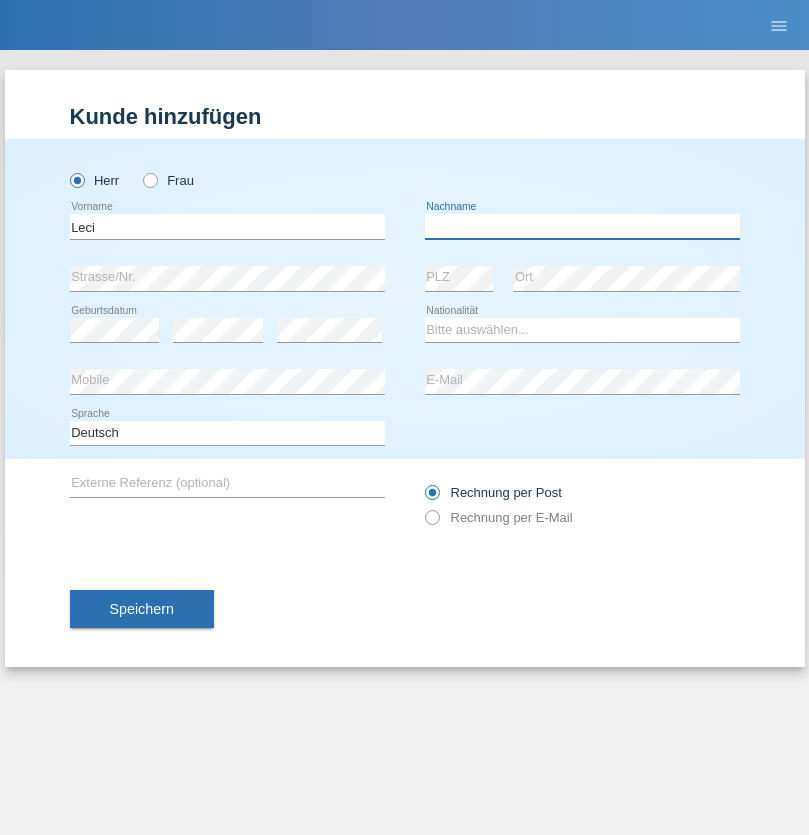 click at bounding box center [582, 226] 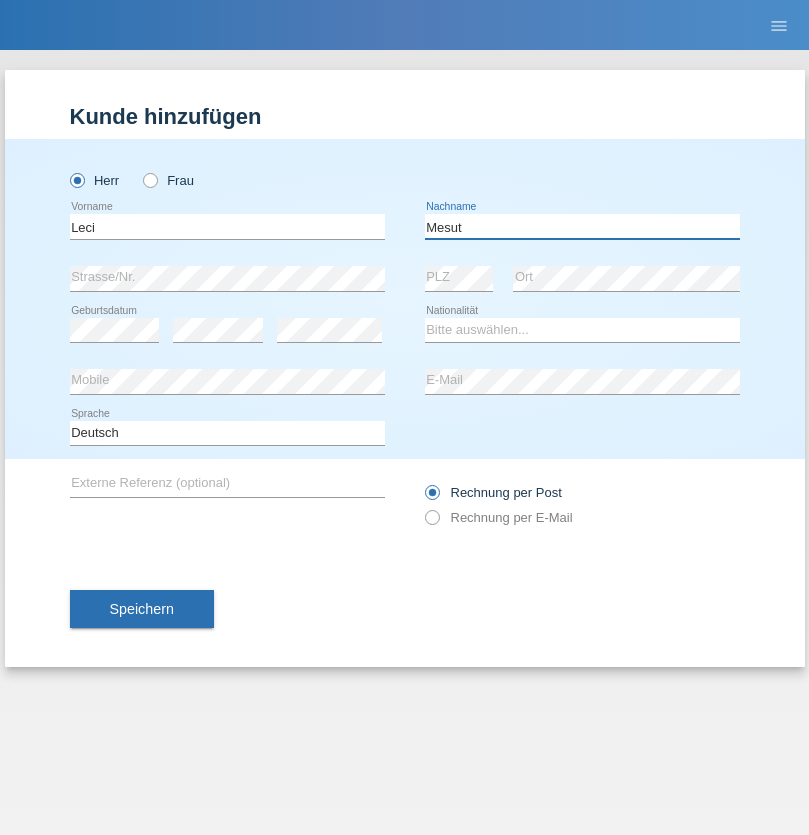 type on "Mesut" 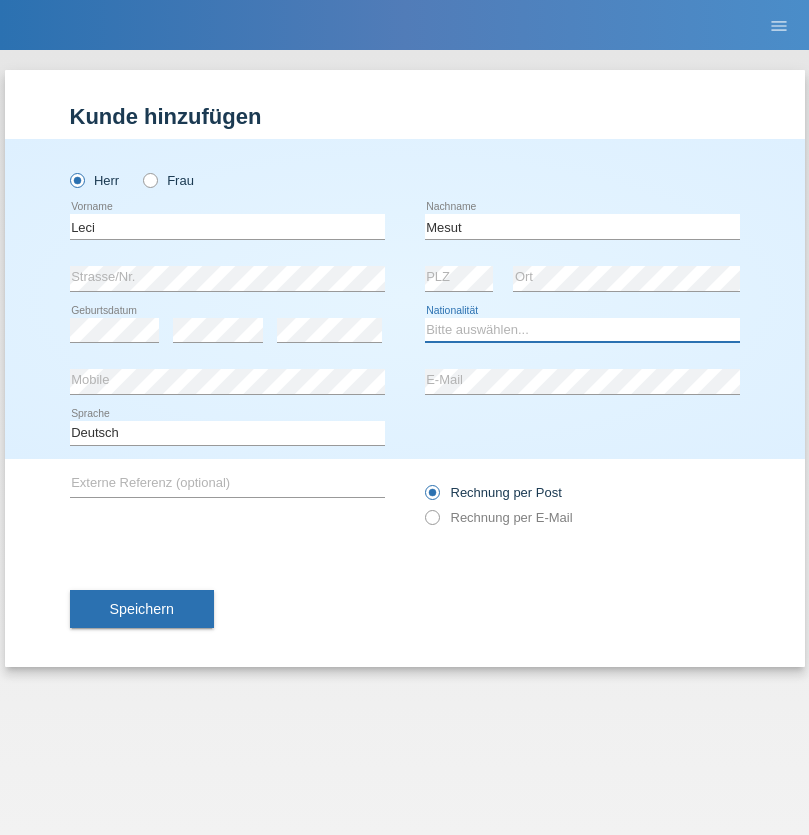 select on "XK" 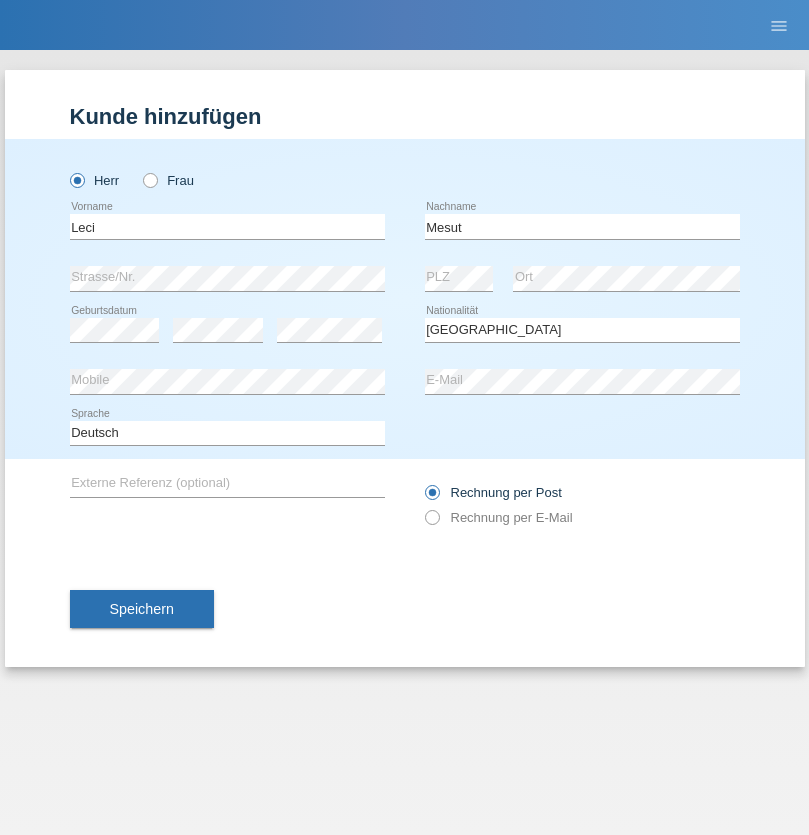 select on "C" 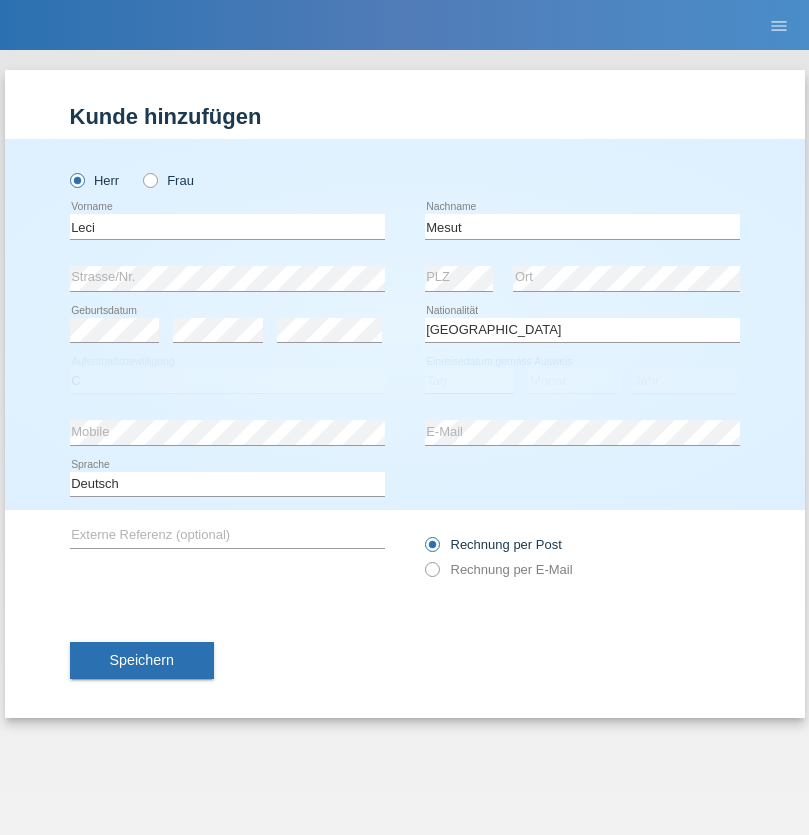 select on "12" 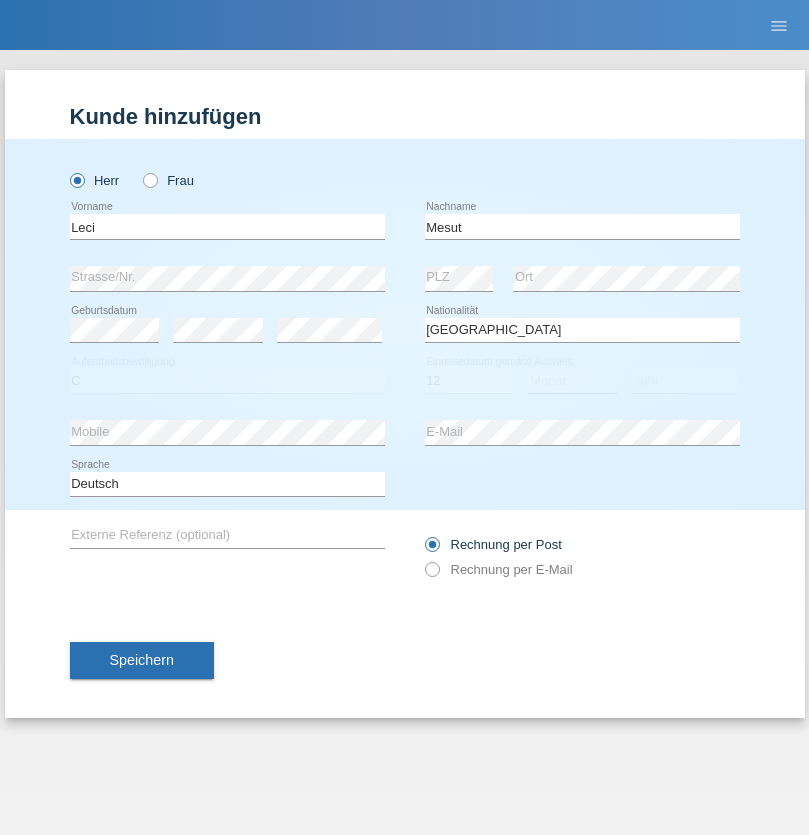 select on "07" 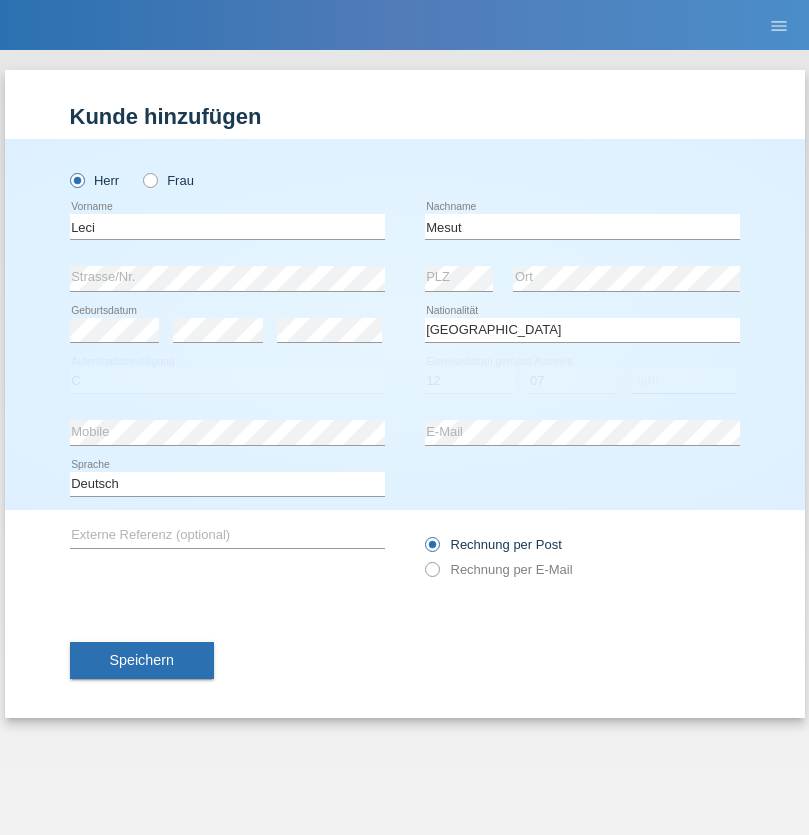 select on "2021" 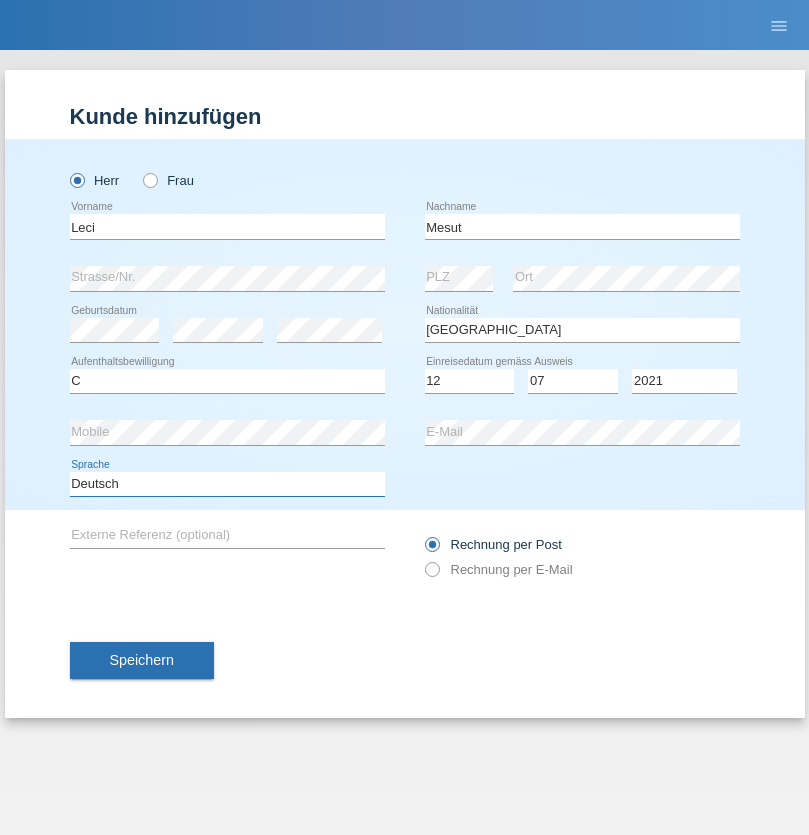 select on "en" 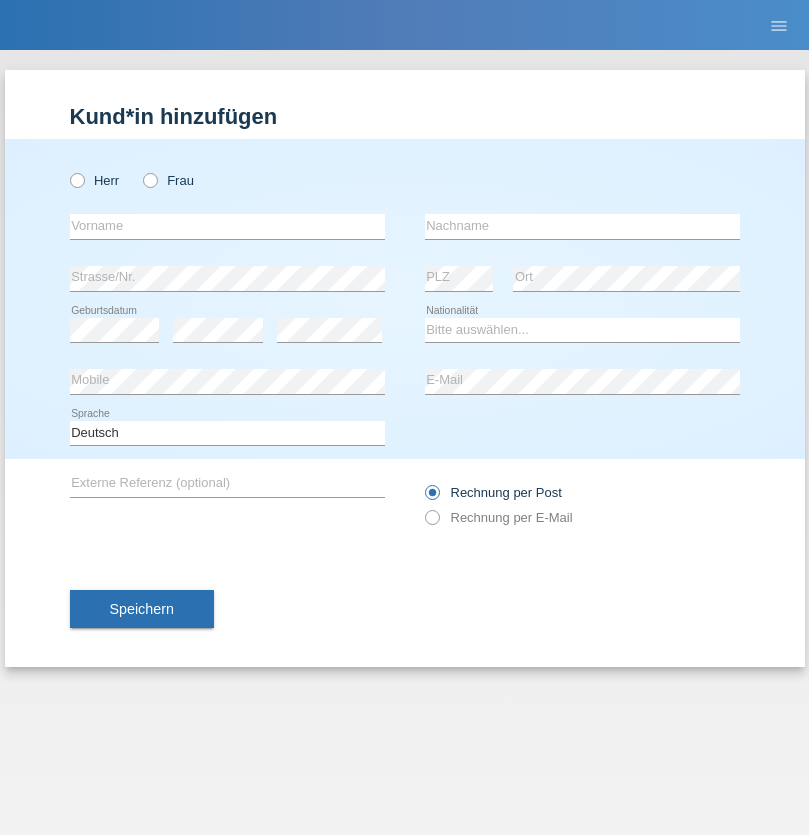 scroll, scrollTop: 0, scrollLeft: 0, axis: both 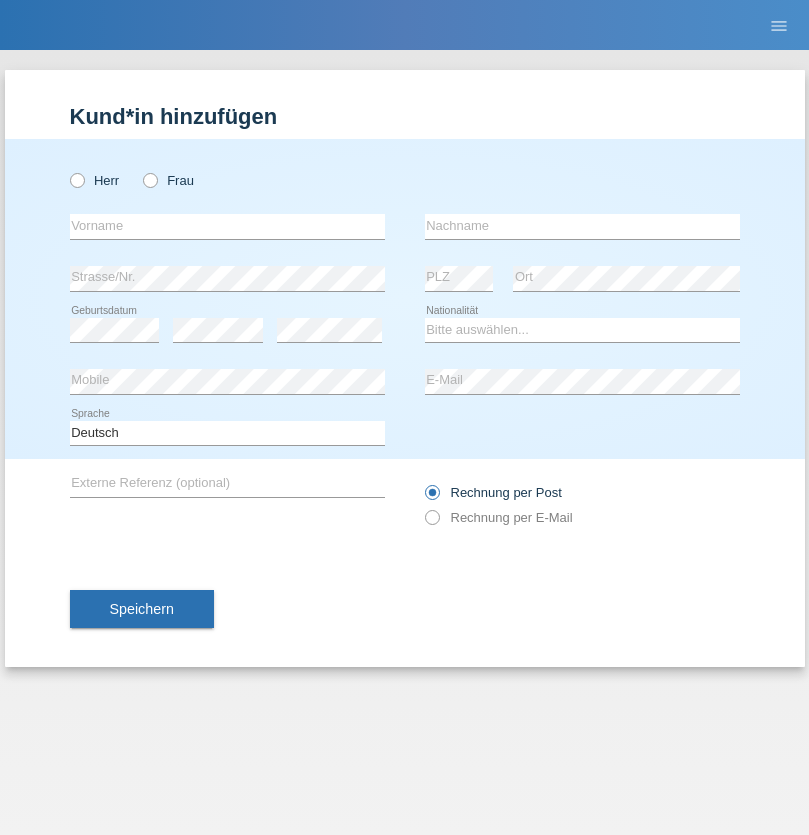 radio on "true" 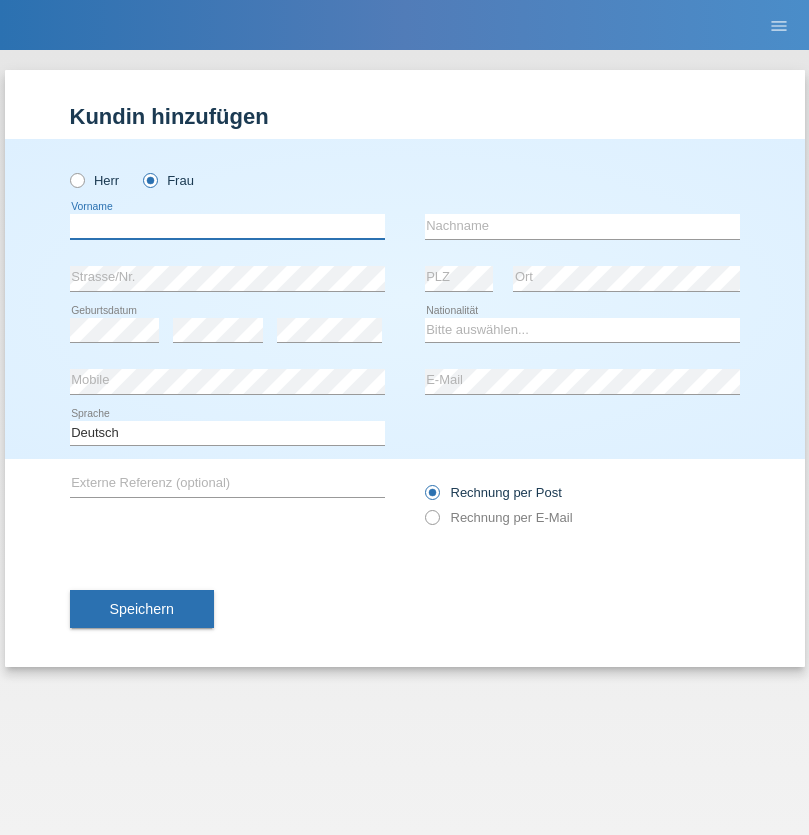 click at bounding box center (227, 226) 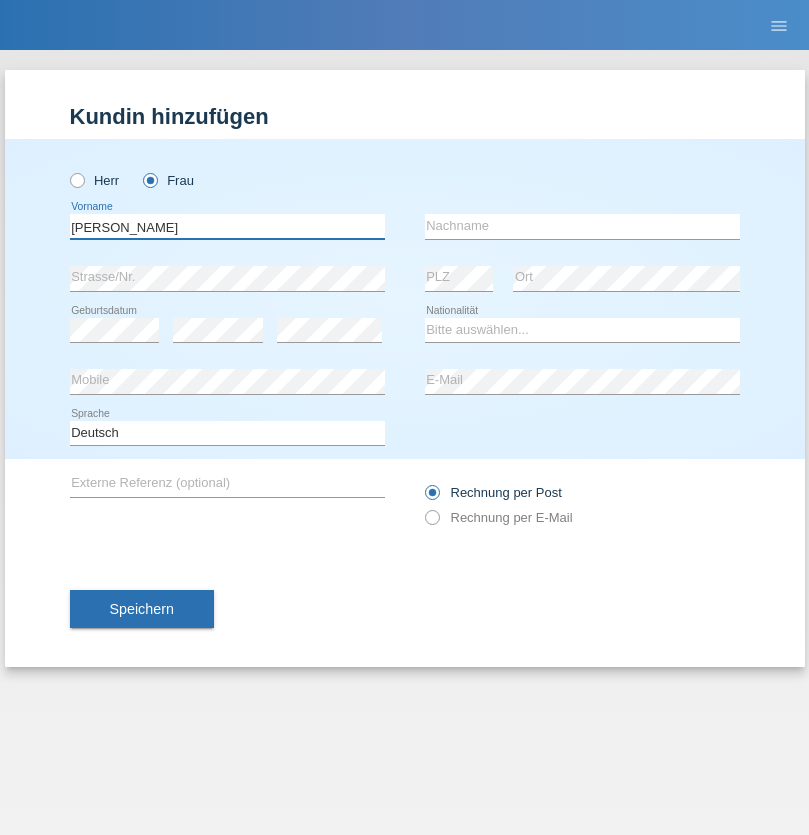 type on "[PERSON_NAME]" 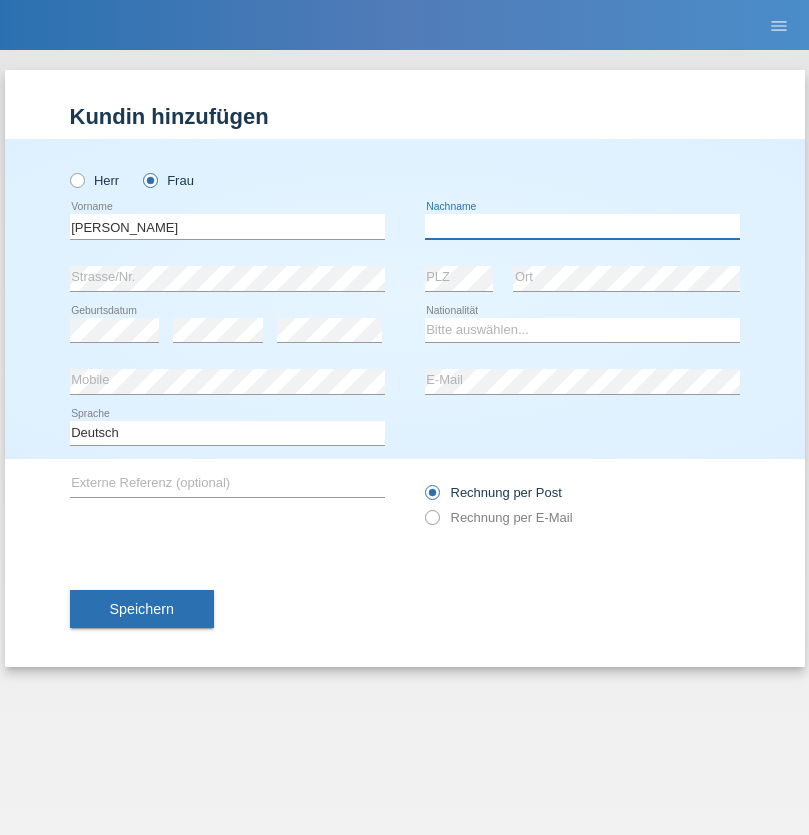 click at bounding box center (582, 226) 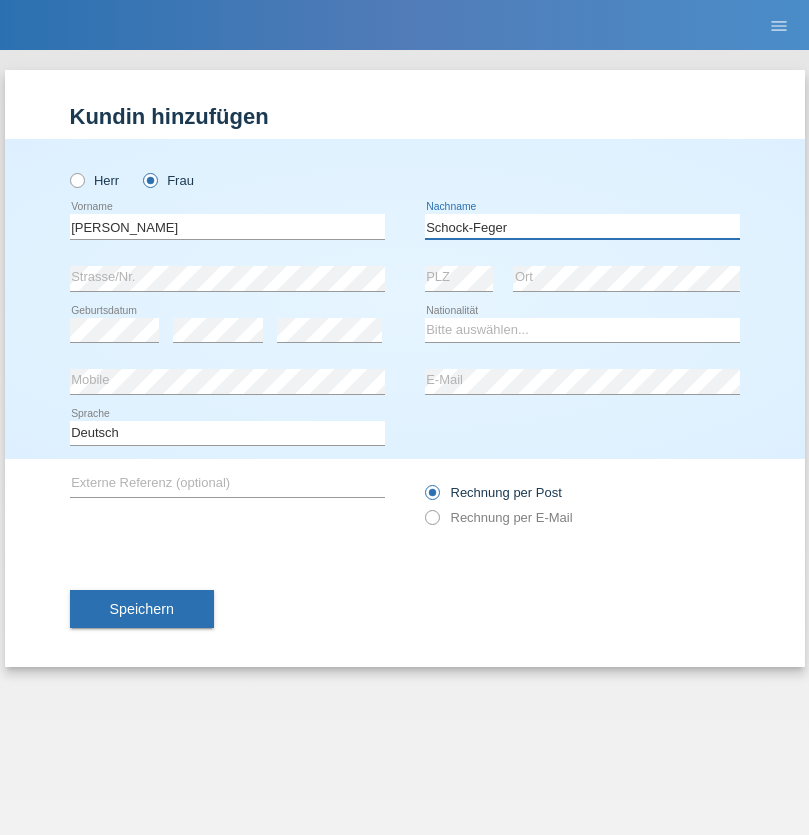 type on "Schock-Feger" 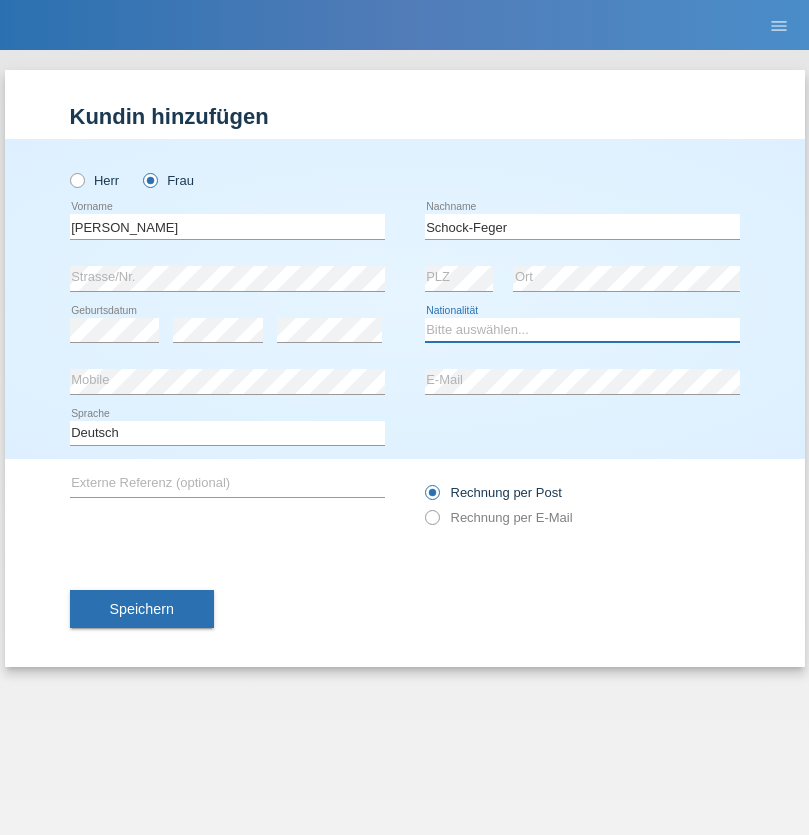 select on "CH" 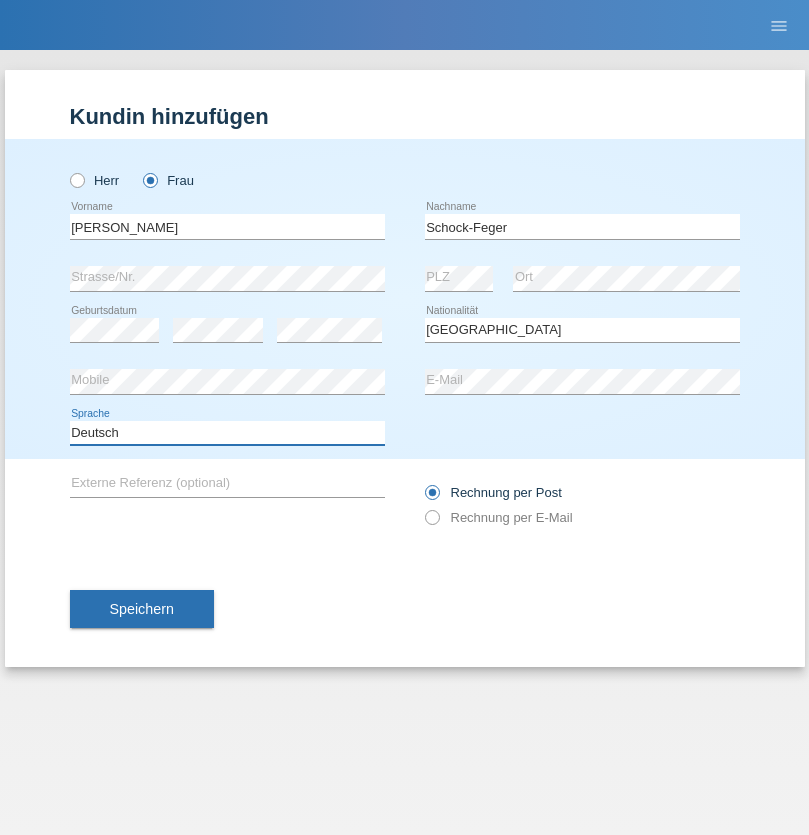 select on "en" 